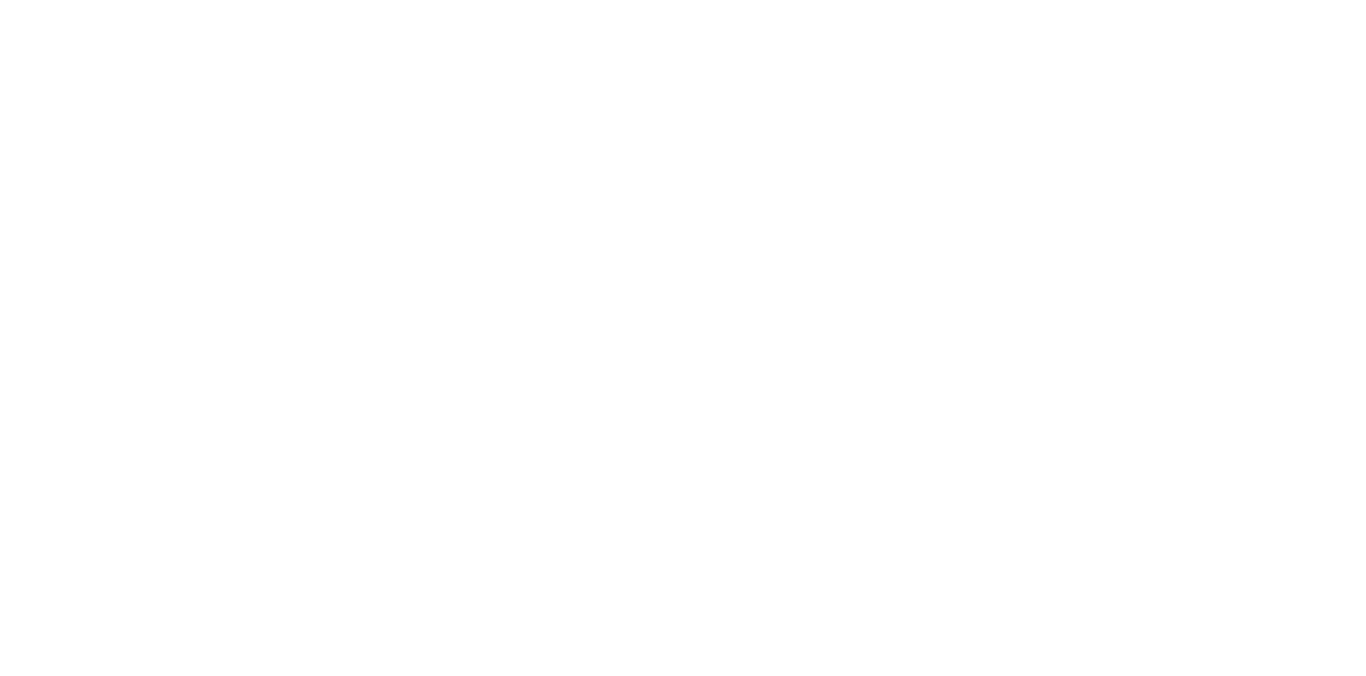 scroll, scrollTop: 0, scrollLeft: 0, axis: both 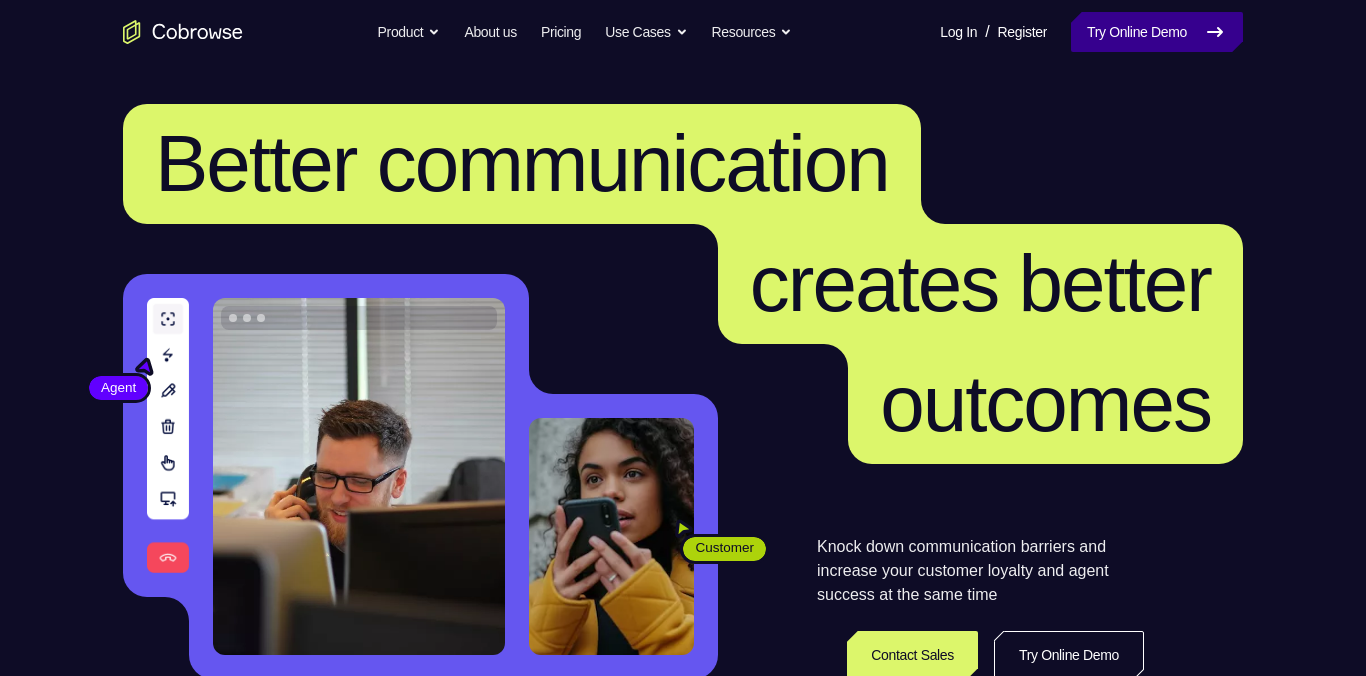 click on "Try Online Demo" at bounding box center [1157, 32] 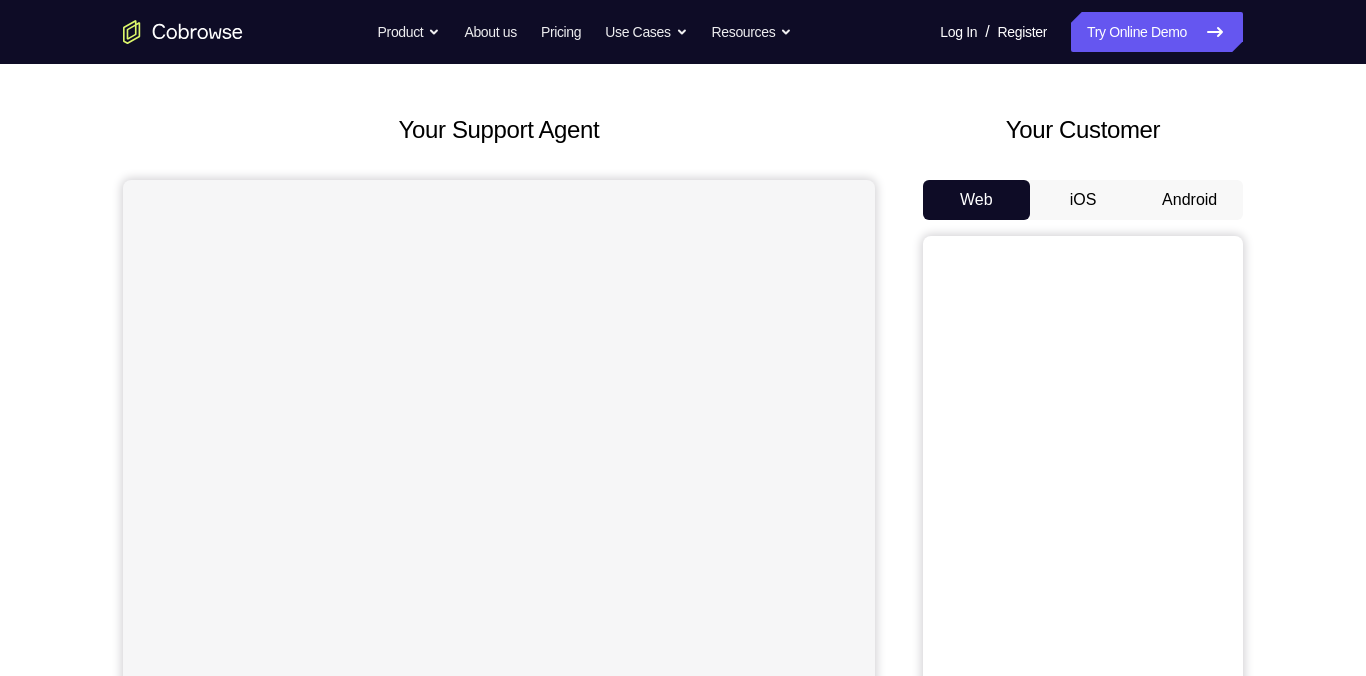 scroll, scrollTop: 134, scrollLeft: 0, axis: vertical 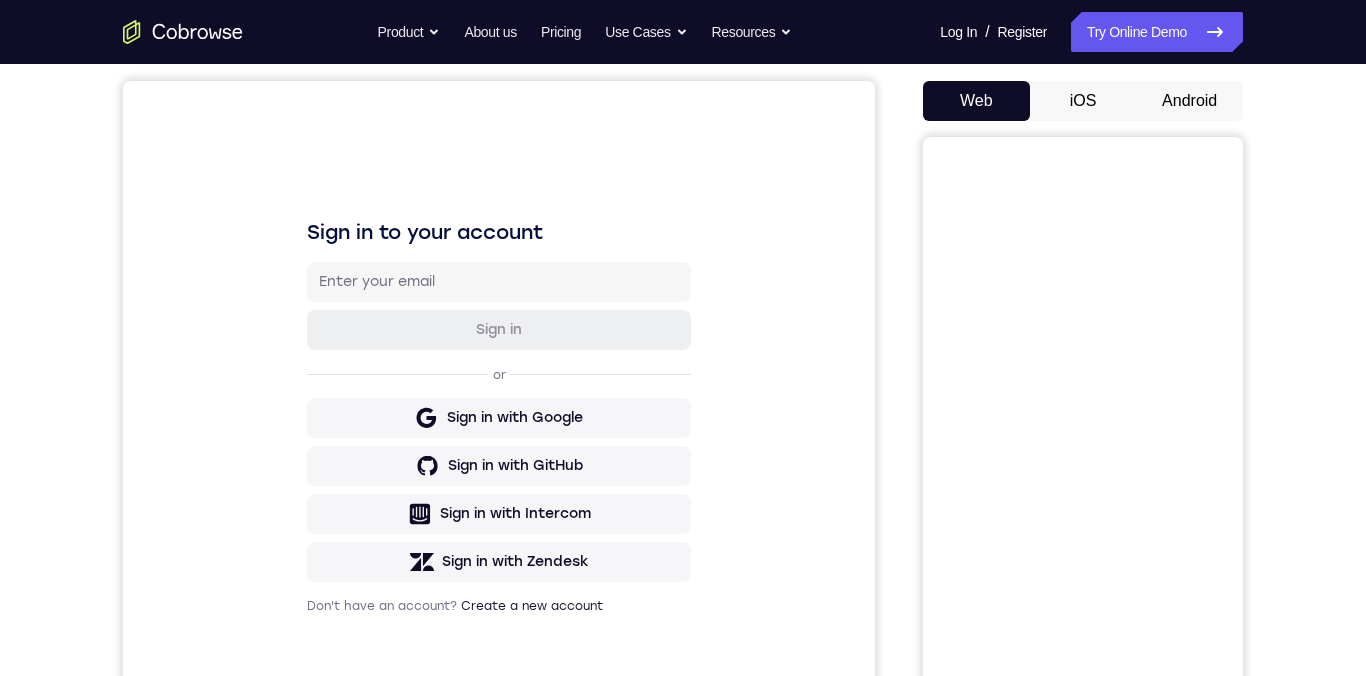 click on "Android" at bounding box center (1189, 101) 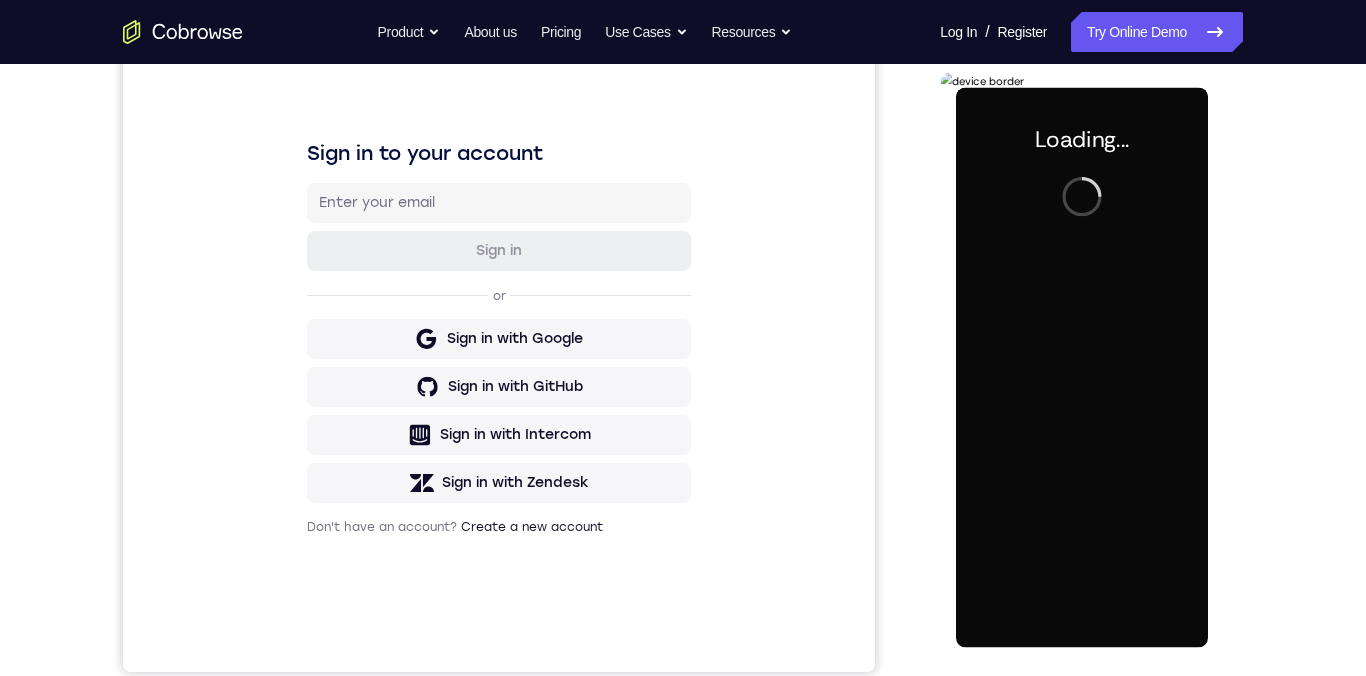 scroll, scrollTop: 261, scrollLeft: 0, axis: vertical 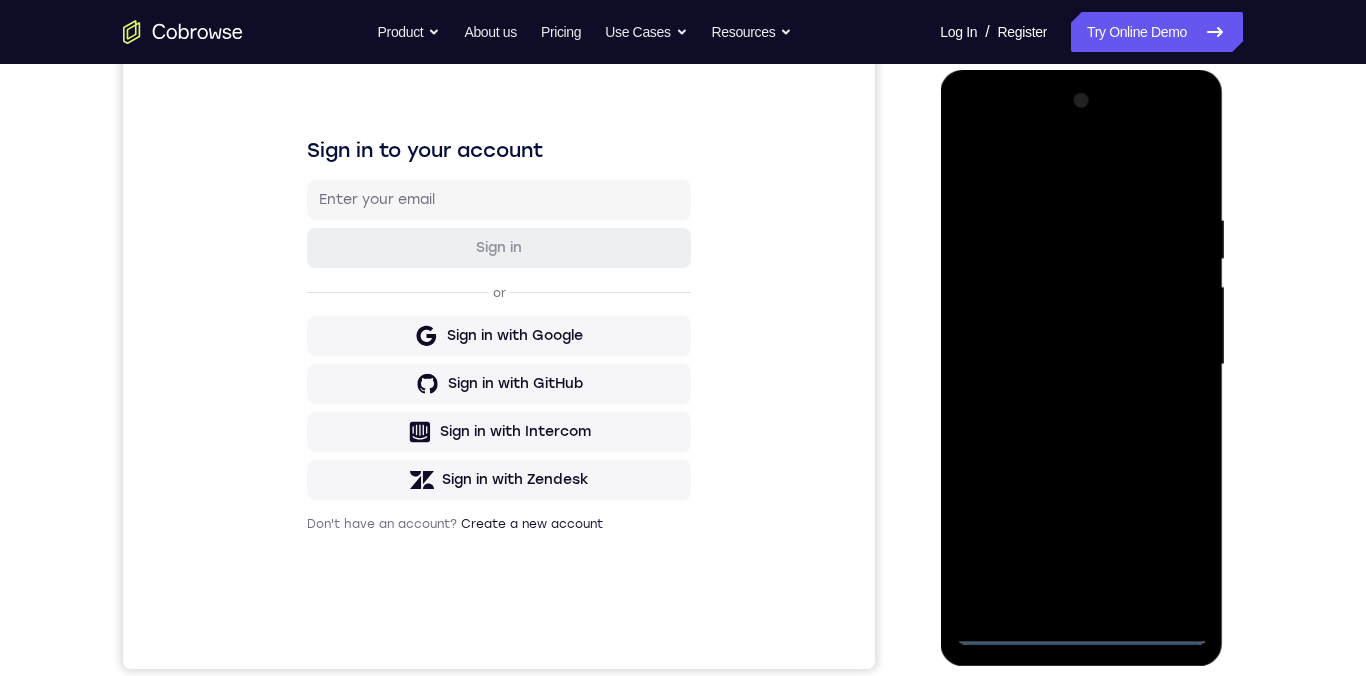 click at bounding box center (1081, 365) 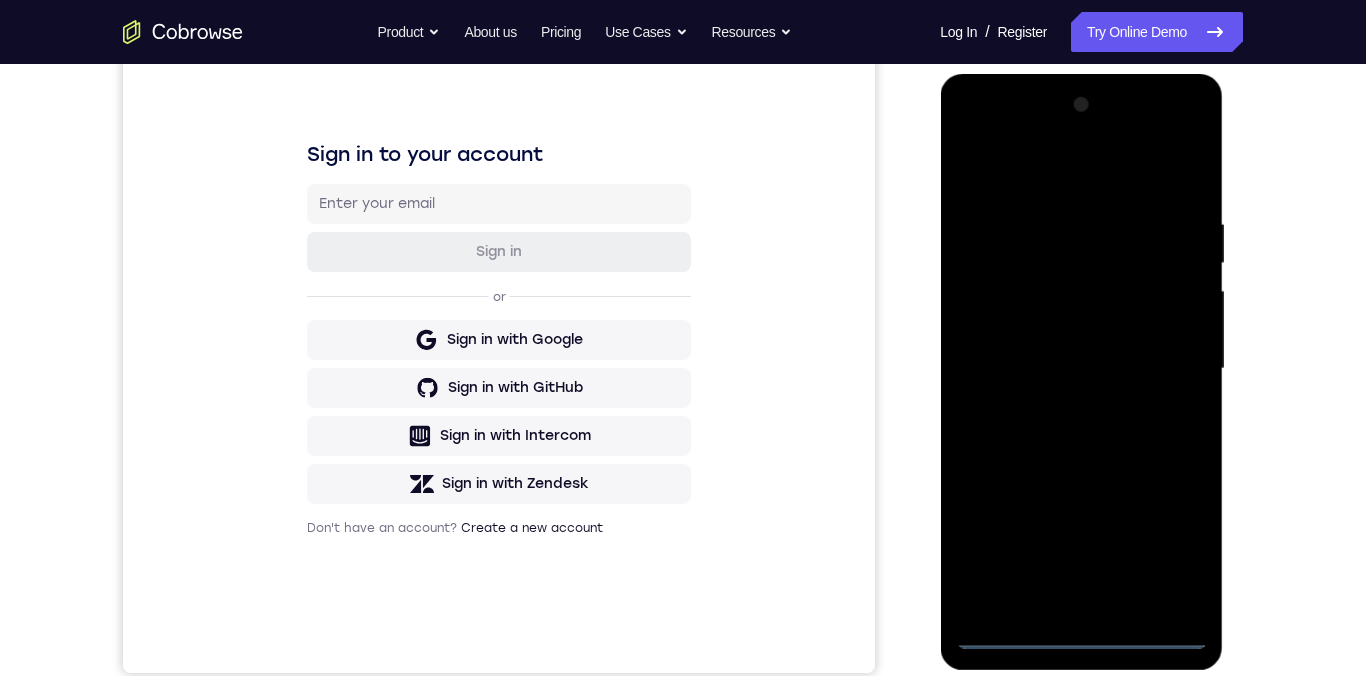 scroll, scrollTop: 259, scrollLeft: 0, axis: vertical 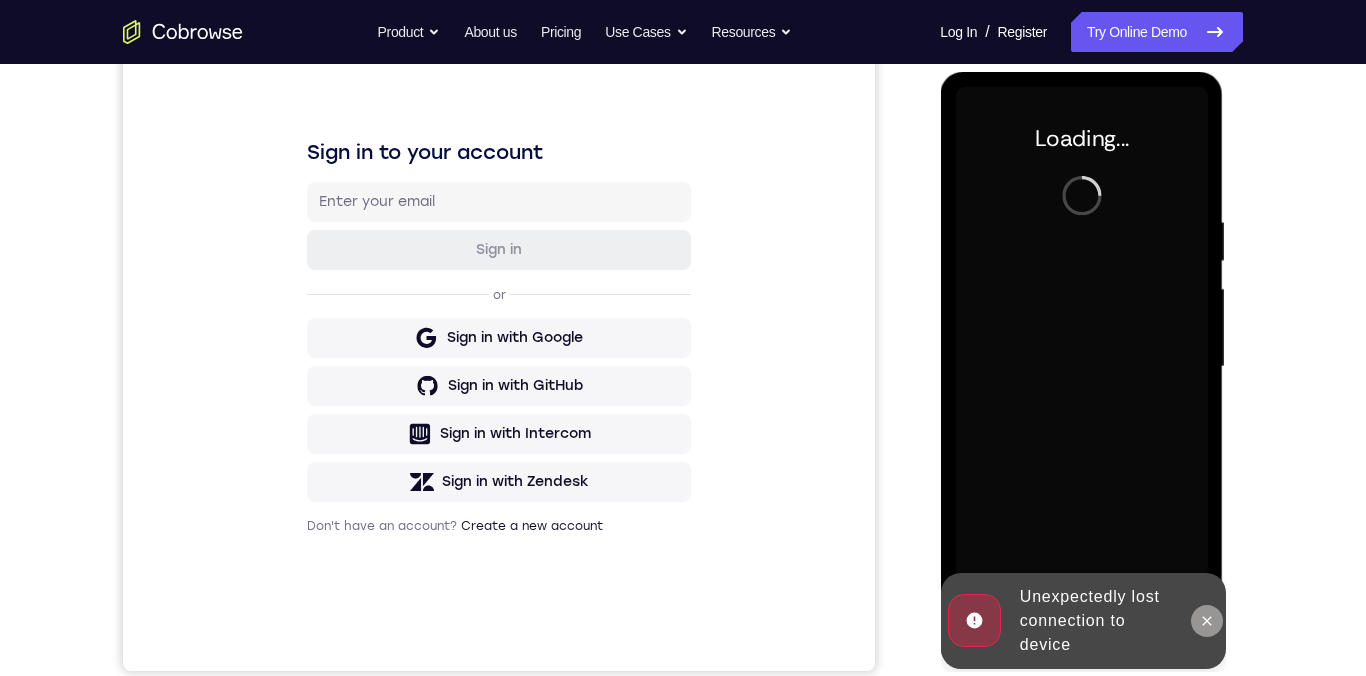 click at bounding box center (1206, 621) 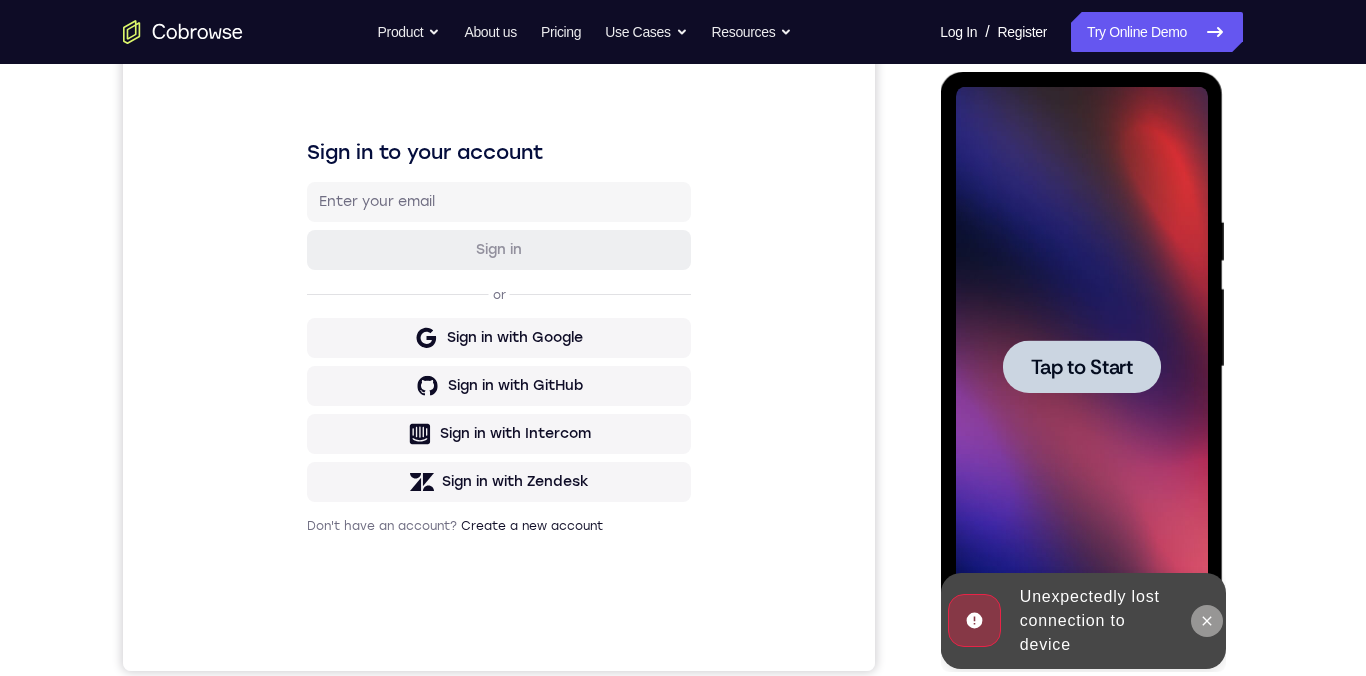 click at bounding box center (1206, 621) 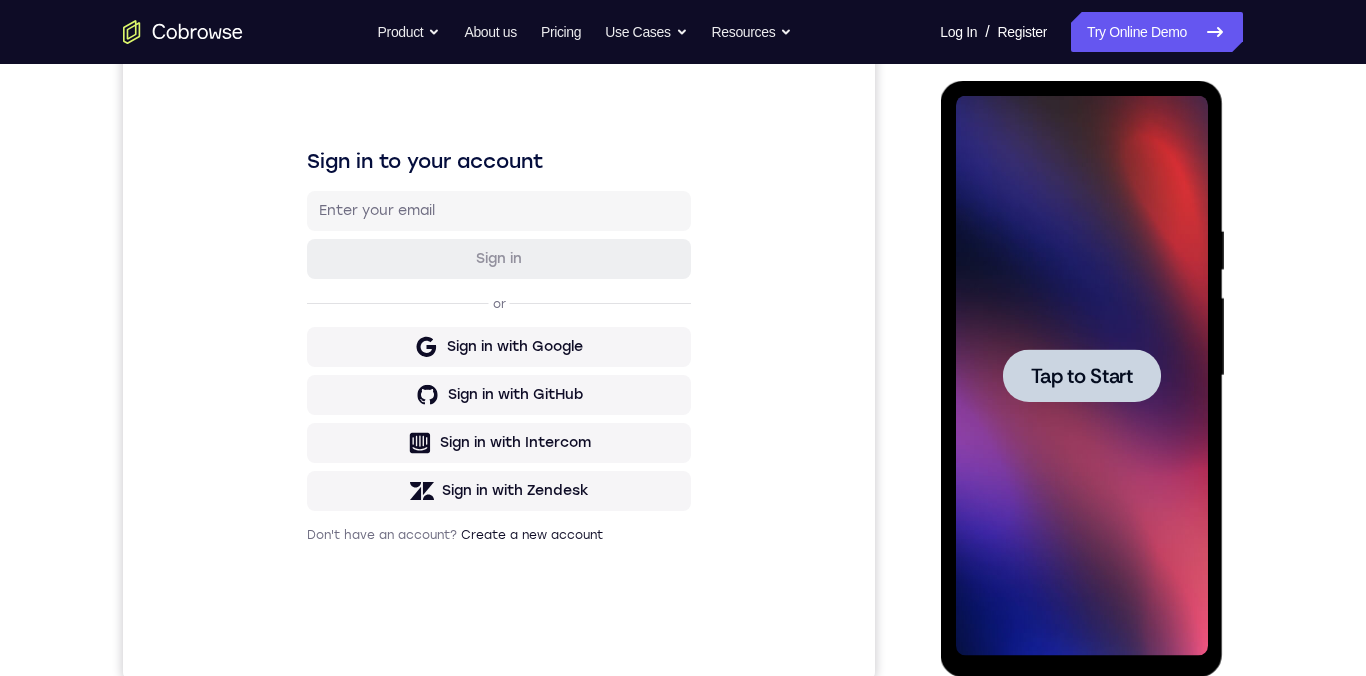 click on "Tap to Start" at bounding box center [1081, 376] 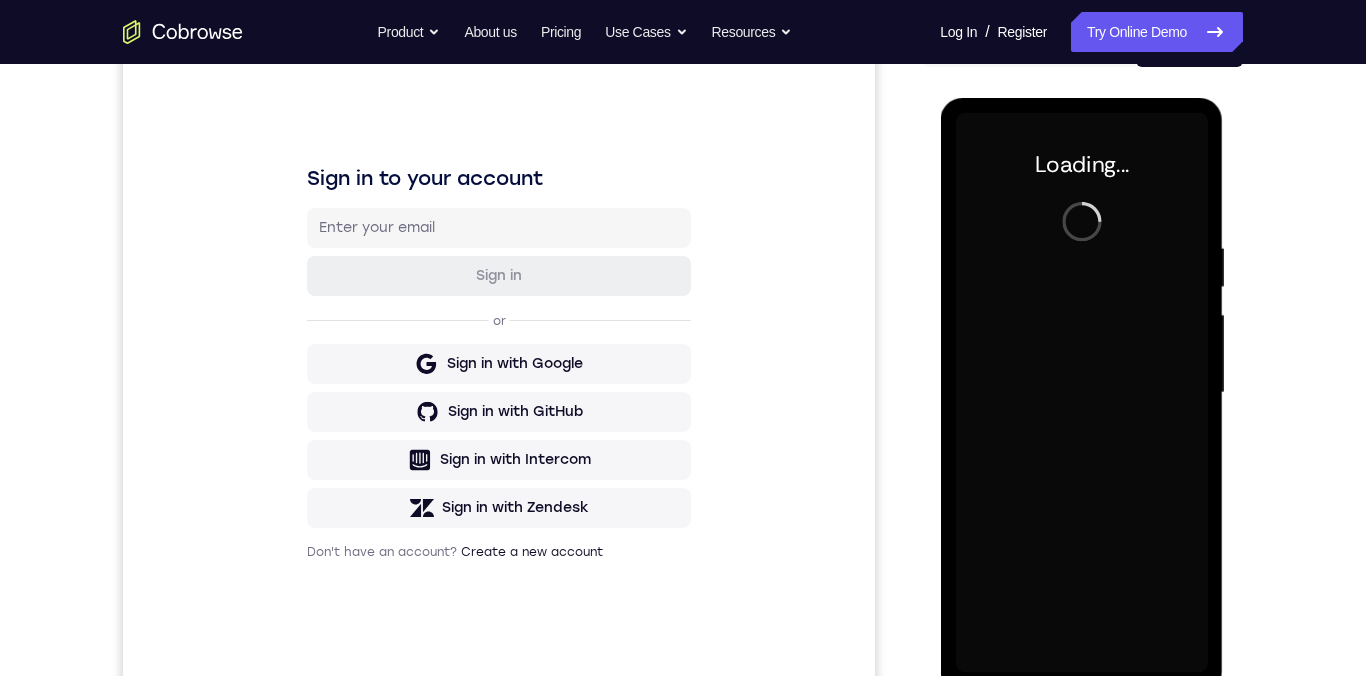 scroll, scrollTop: 240, scrollLeft: 0, axis: vertical 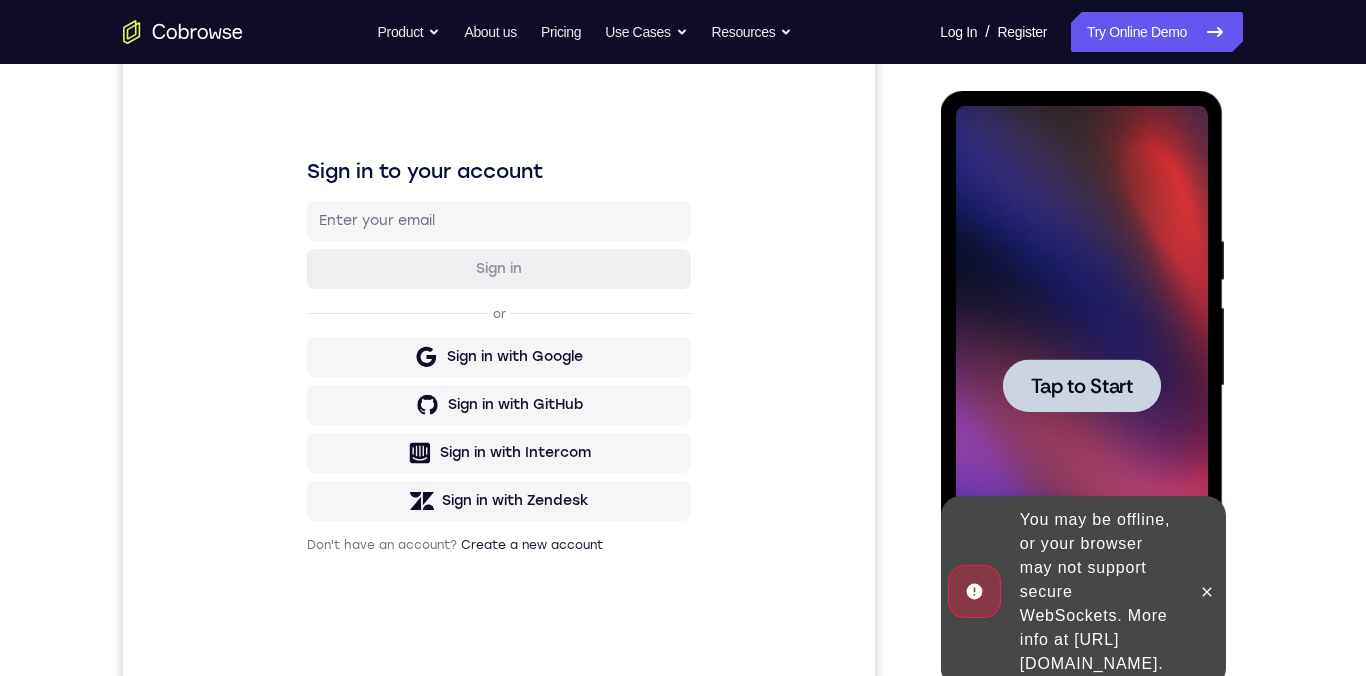 click at bounding box center (1081, 385) 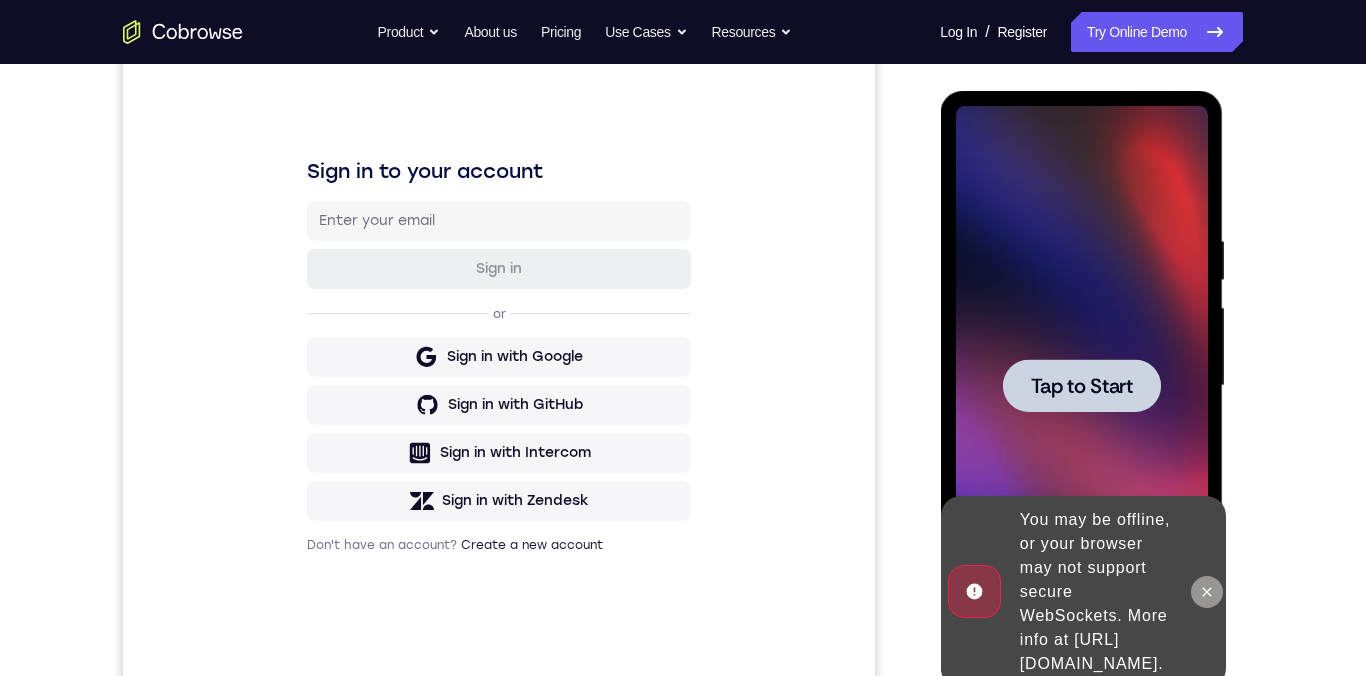click at bounding box center [1206, 592] 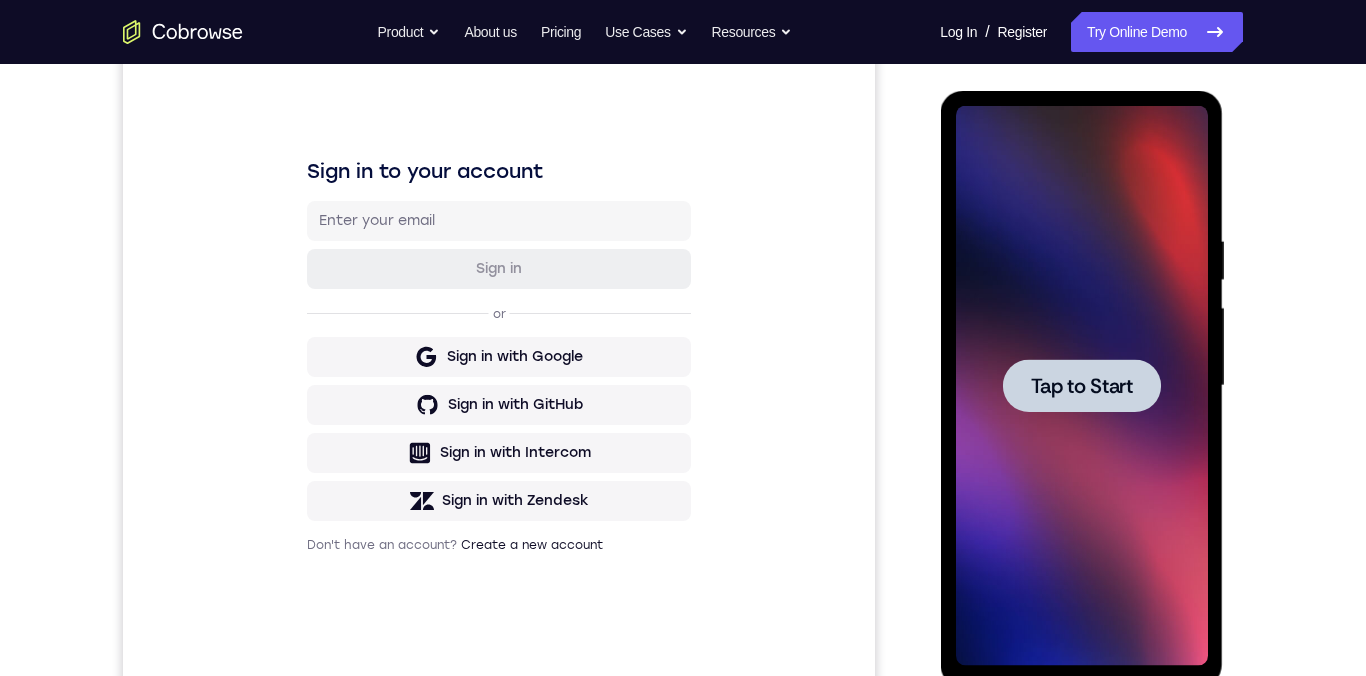 click on "Tap to Start" at bounding box center [1081, 386] 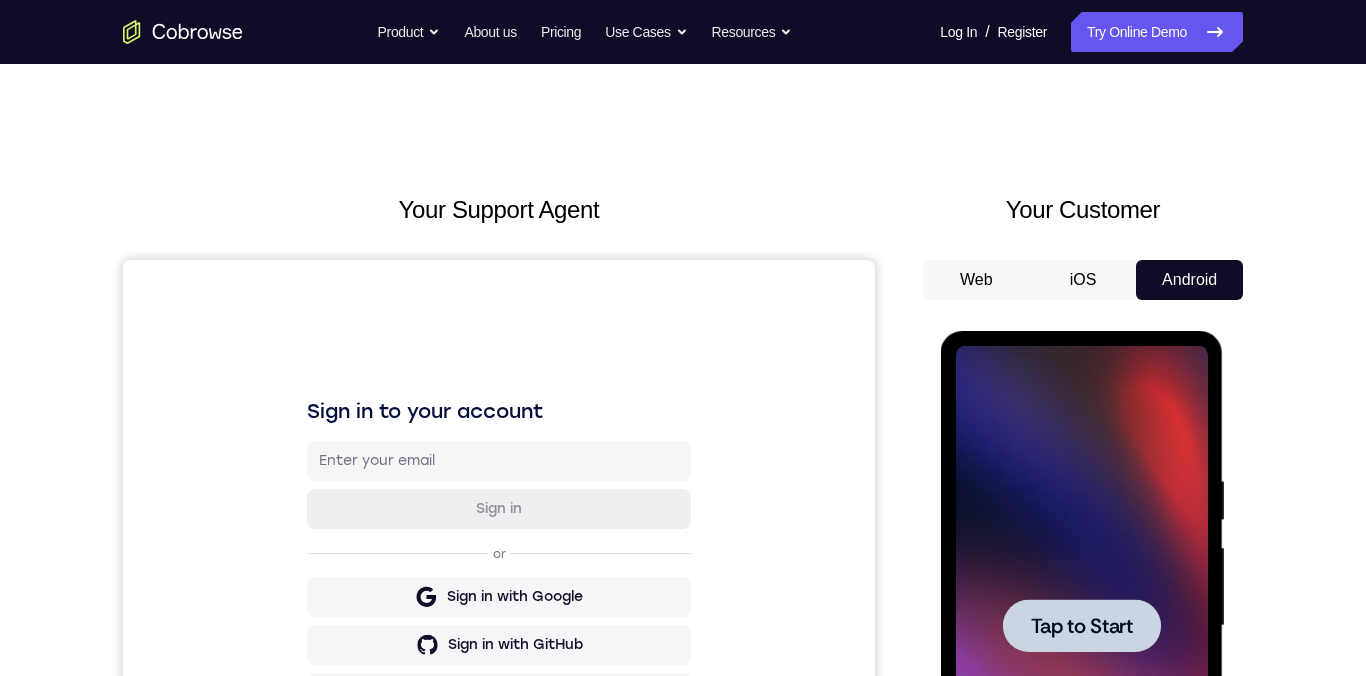 scroll, scrollTop: 147, scrollLeft: 0, axis: vertical 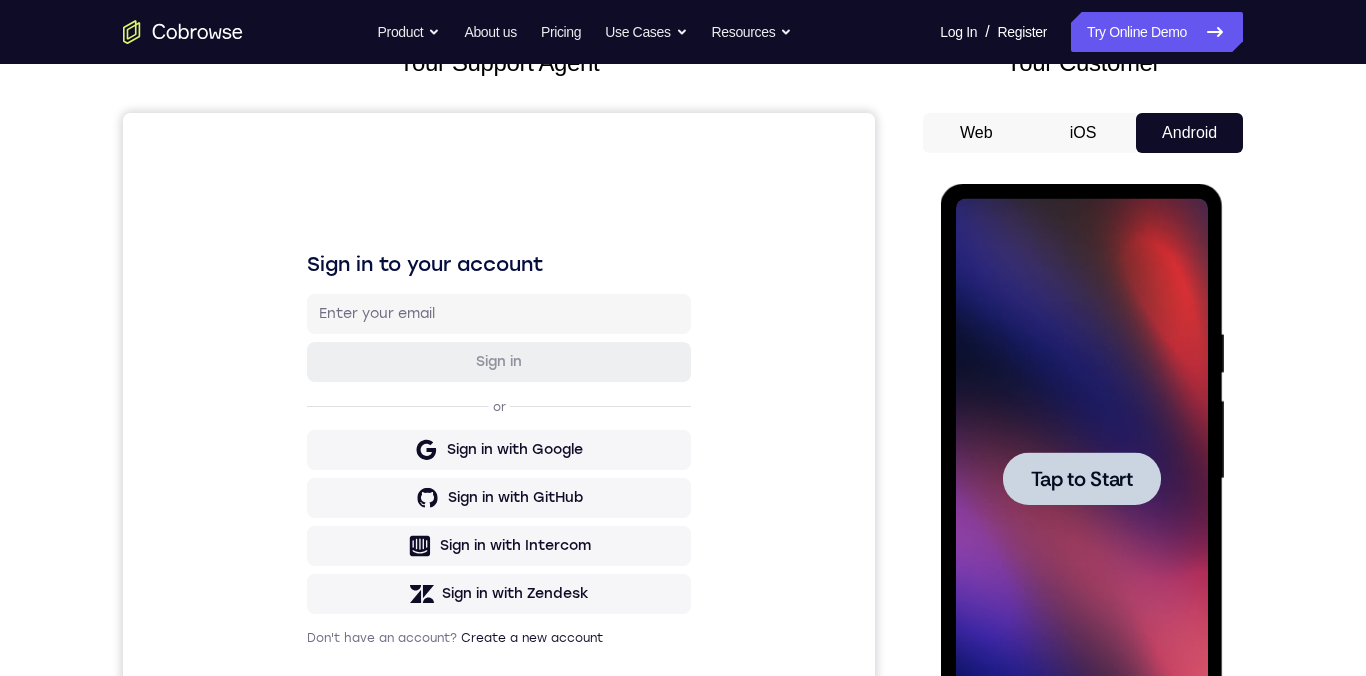 click on "Tap to Start" at bounding box center [1081, 479] 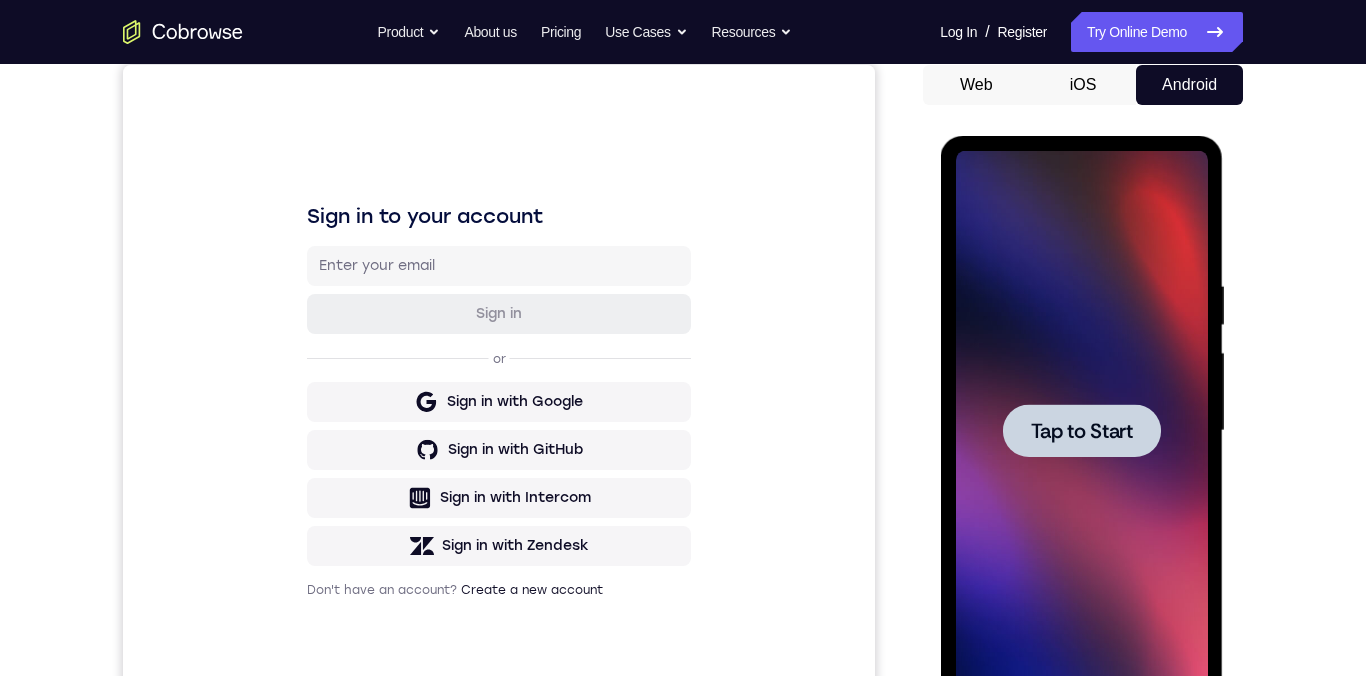 click on "Tap to Start" at bounding box center (1081, 431) 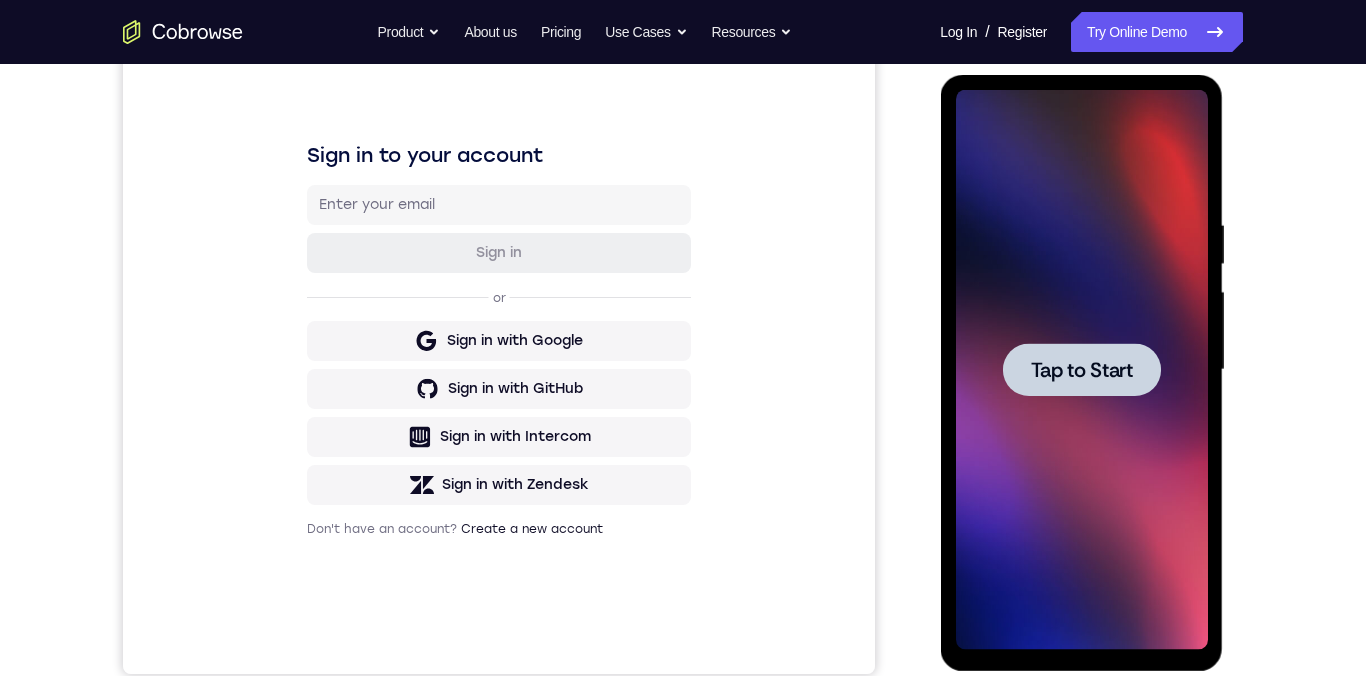 click on "Tap to Start" at bounding box center [1081, 370] 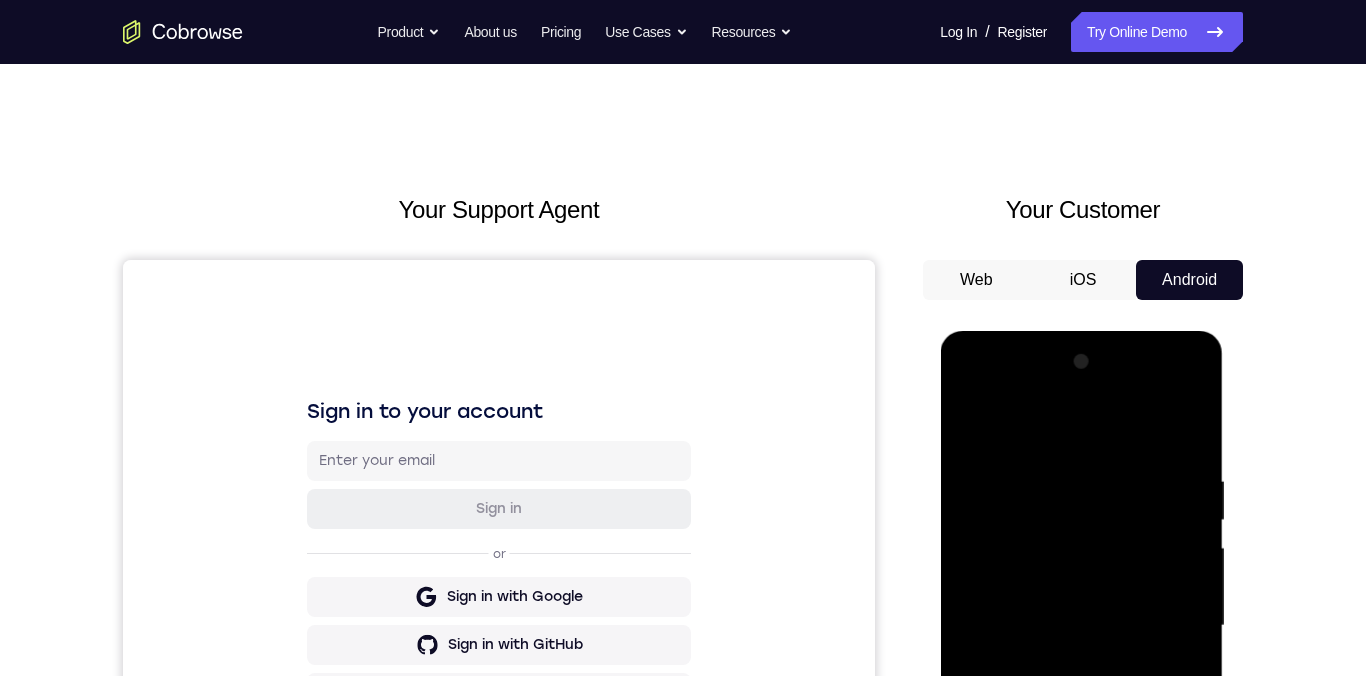 scroll, scrollTop: 11, scrollLeft: 0, axis: vertical 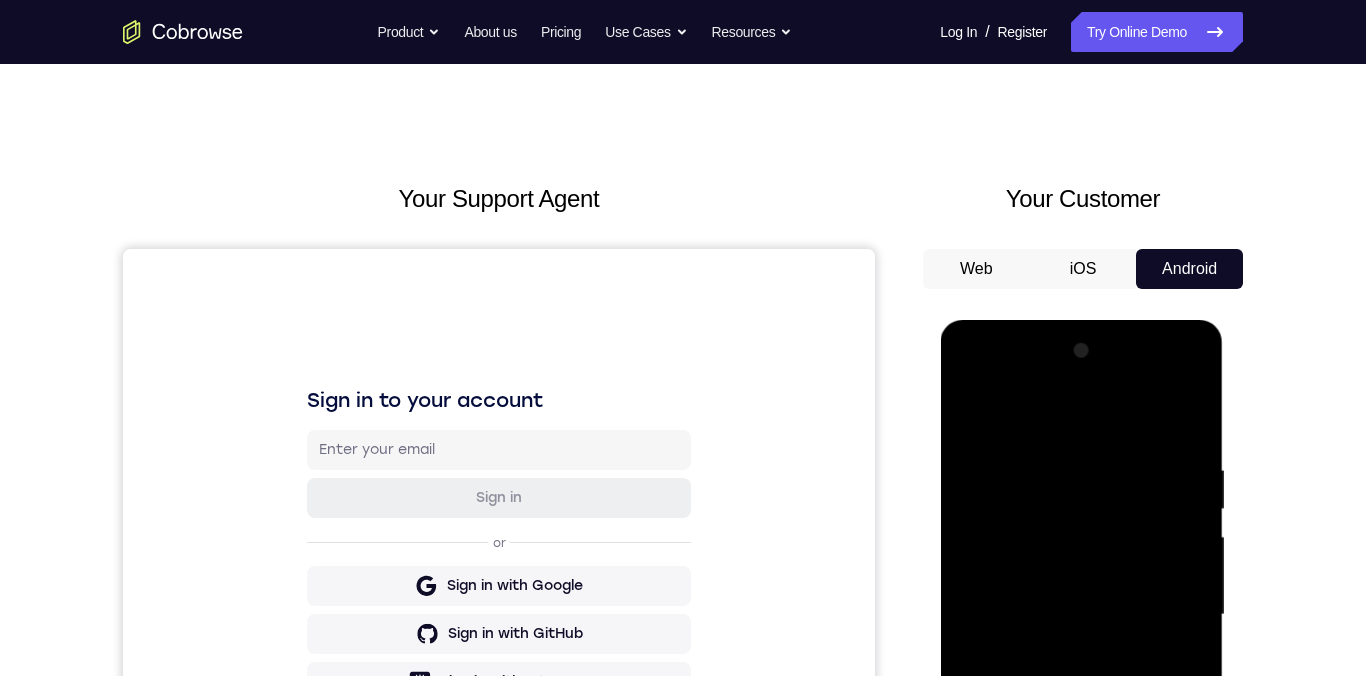click at bounding box center [1081, 615] 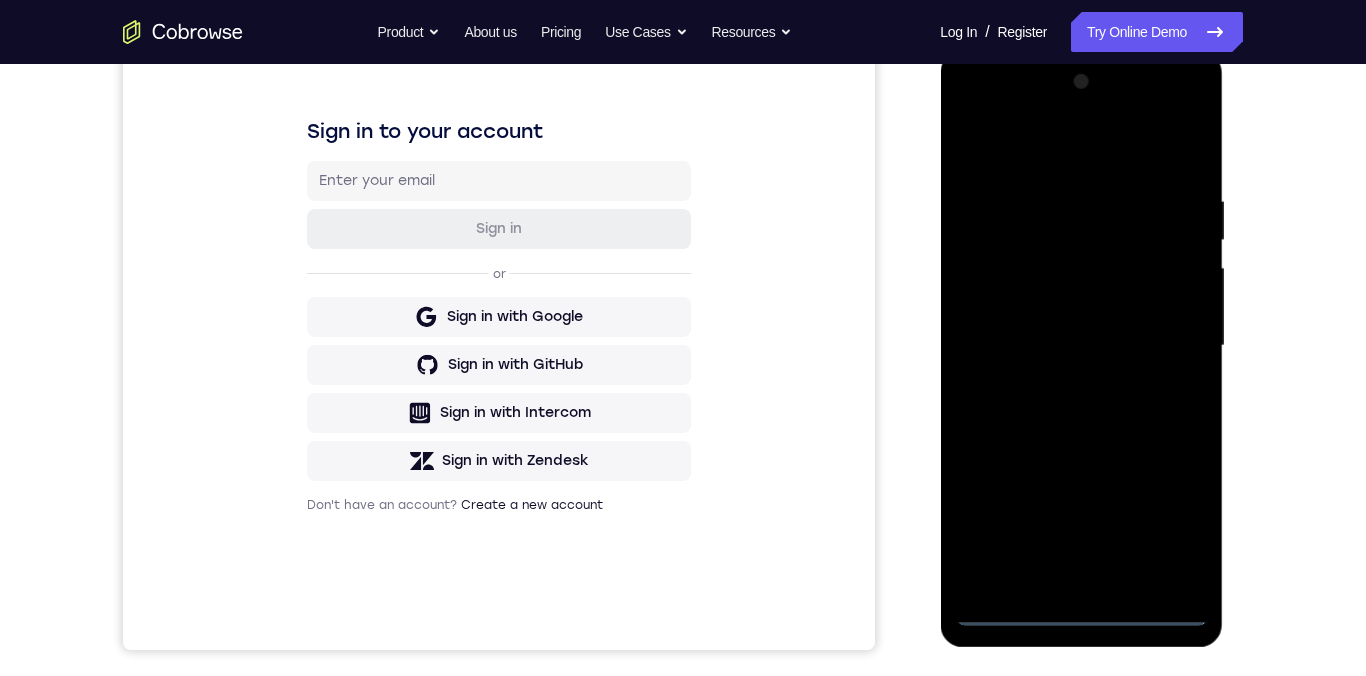 click at bounding box center (1081, 346) 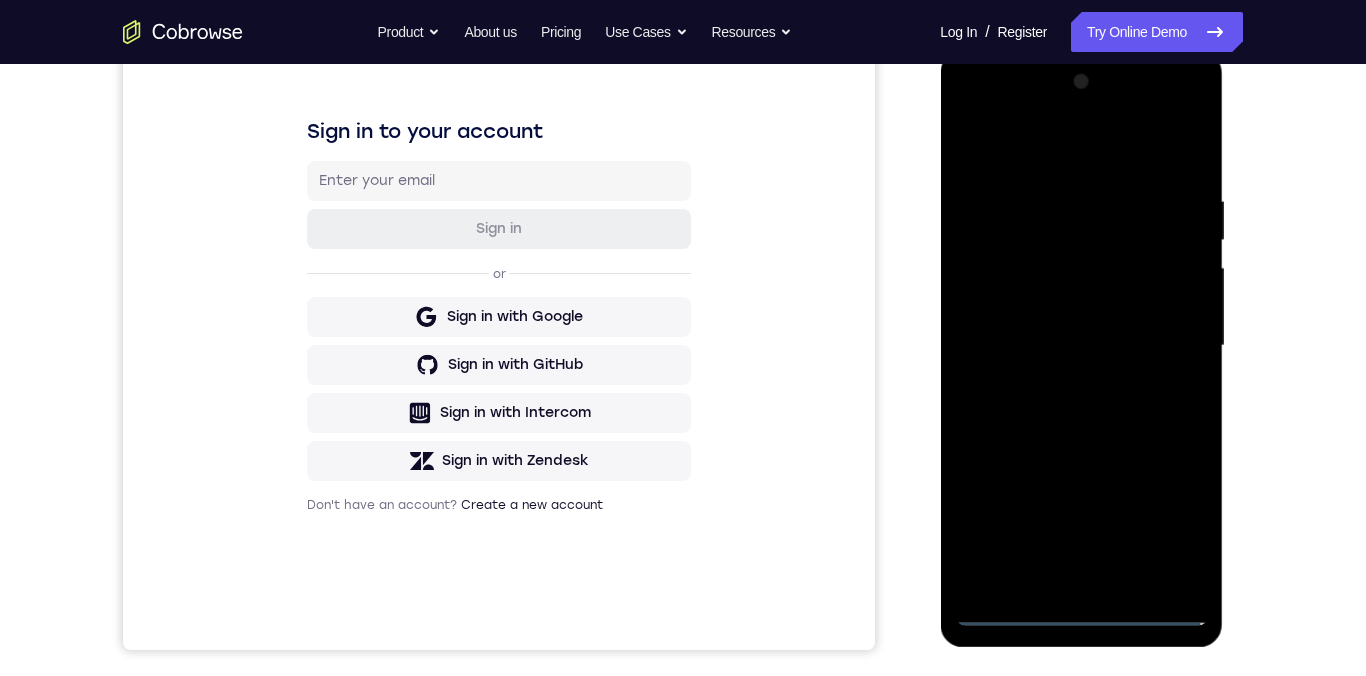 click at bounding box center (1081, 346) 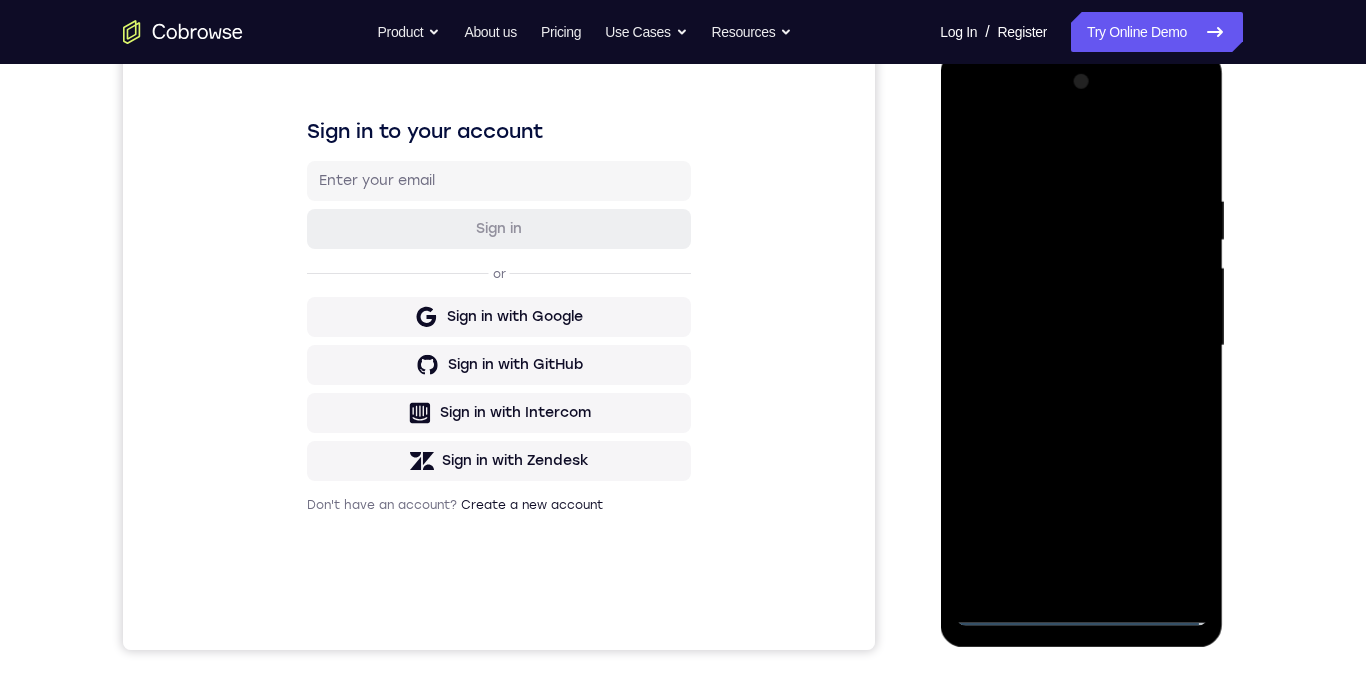 click at bounding box center (1081, 346) 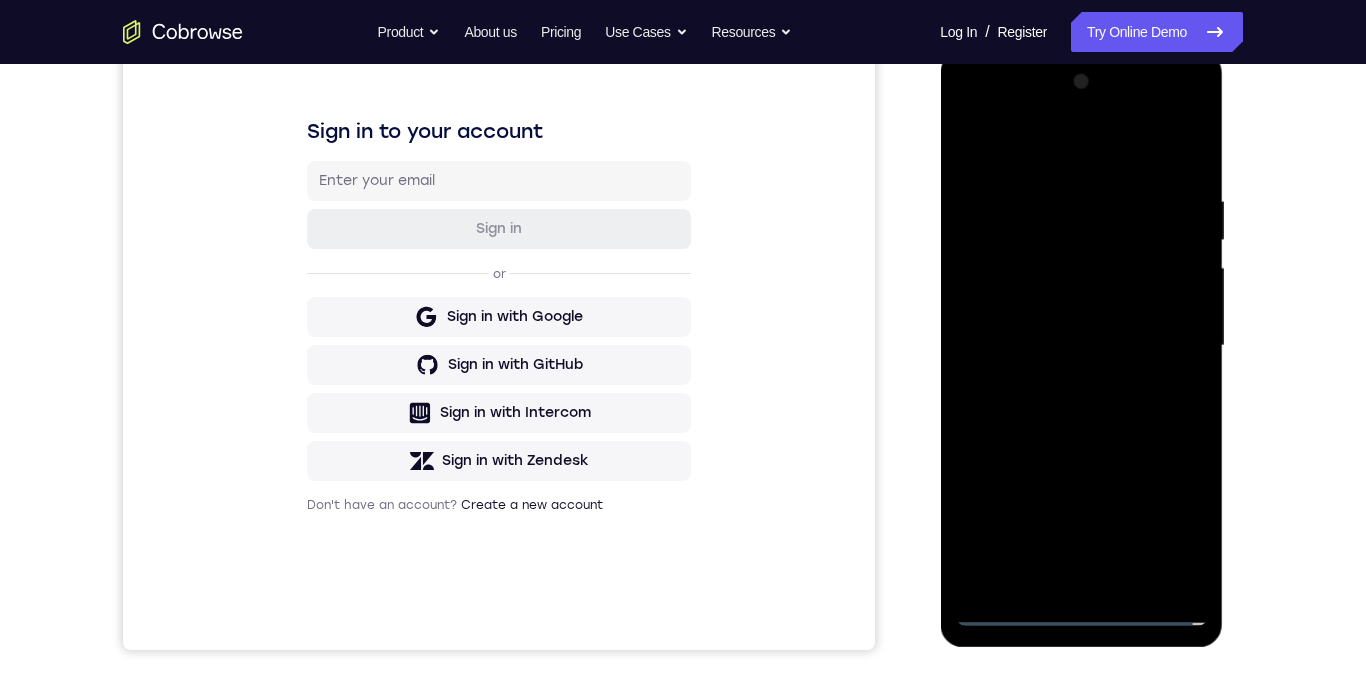 click at bounding box center (1081, 346) 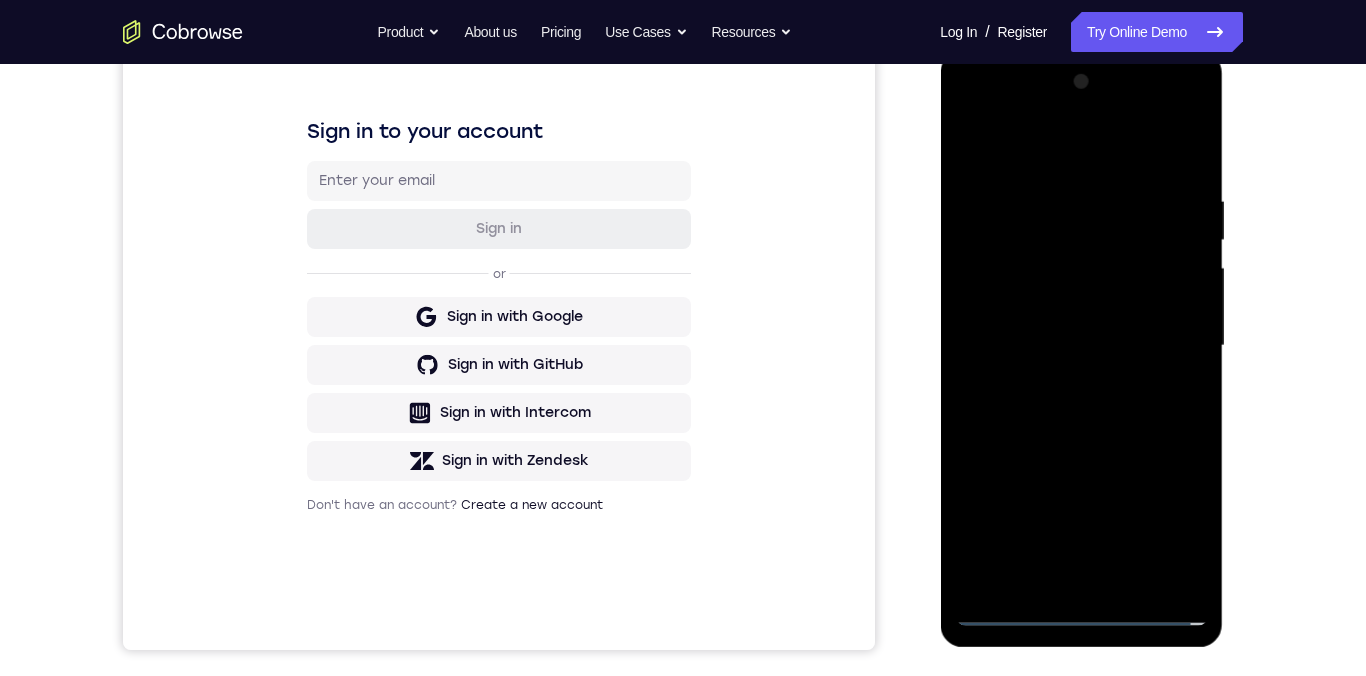 click at bounding box center (1081, 346) 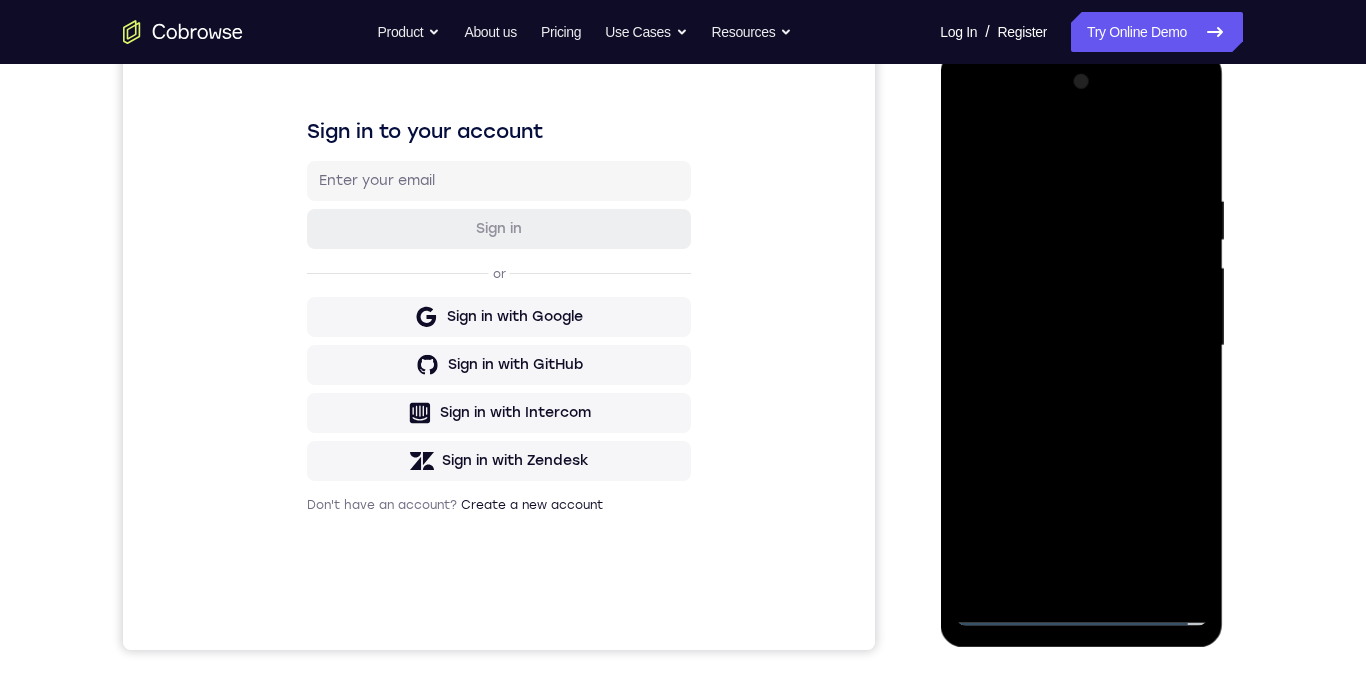 click at bounding box center [1081, 346] 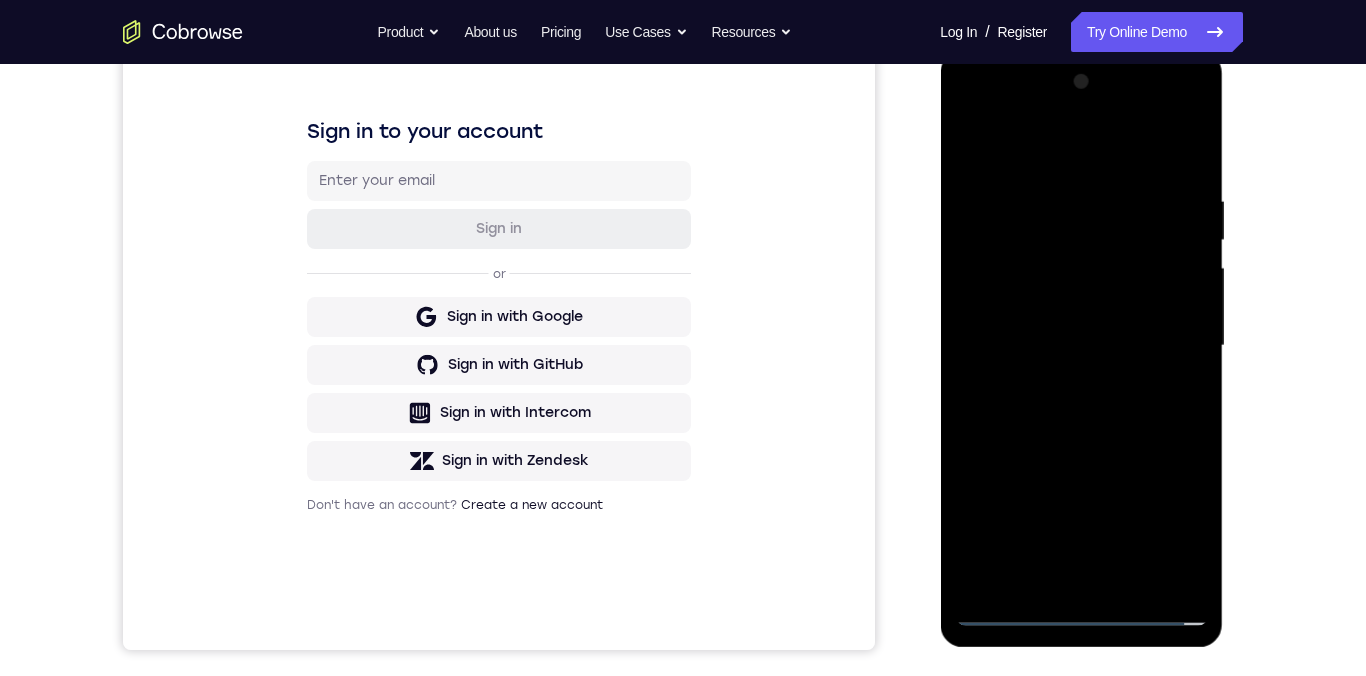 click at bounding box center [1081, 346] 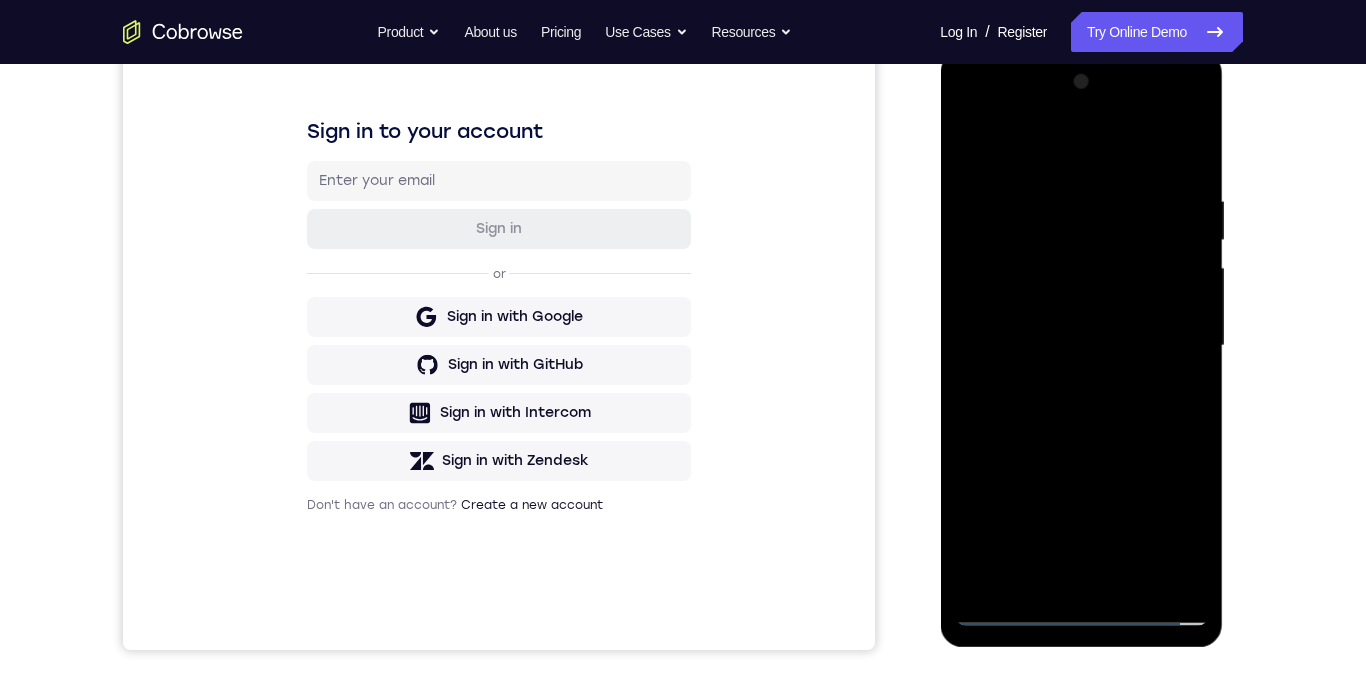 click at bounding box center [1081, 346] 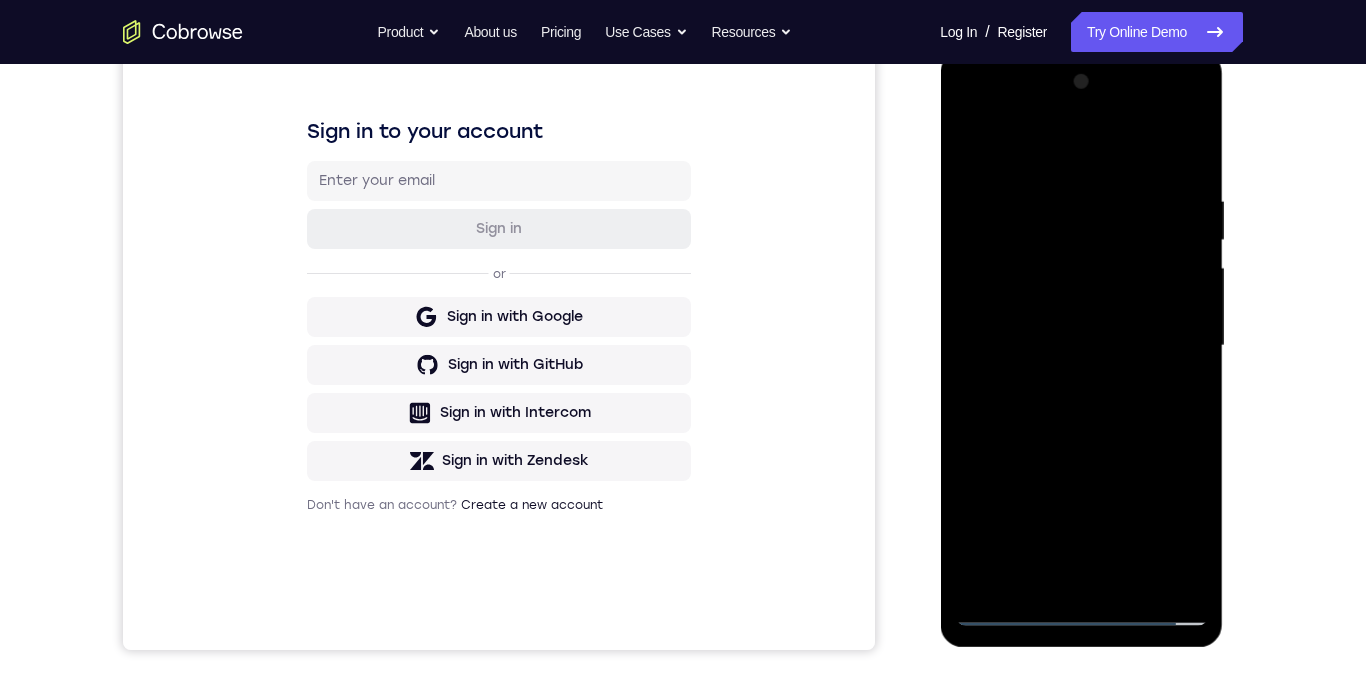 click at bounding box center [1081, 346] 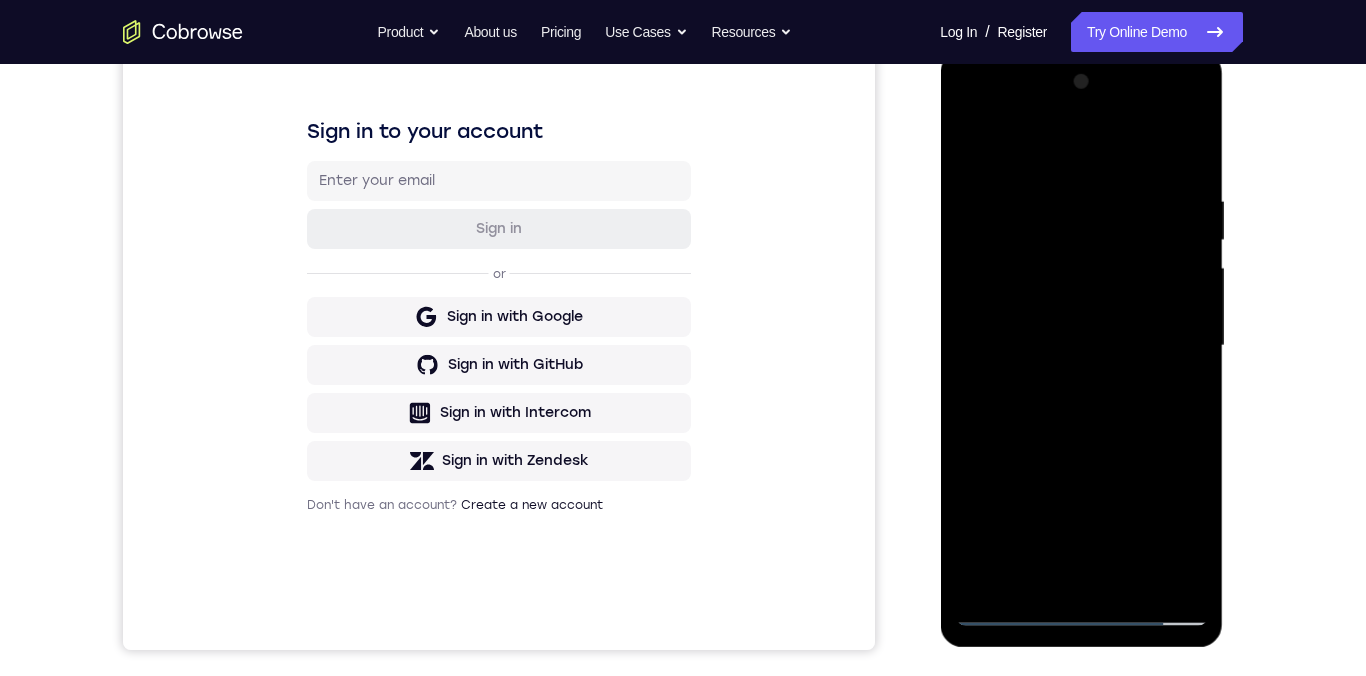 click at bounding box center [1081, 346] 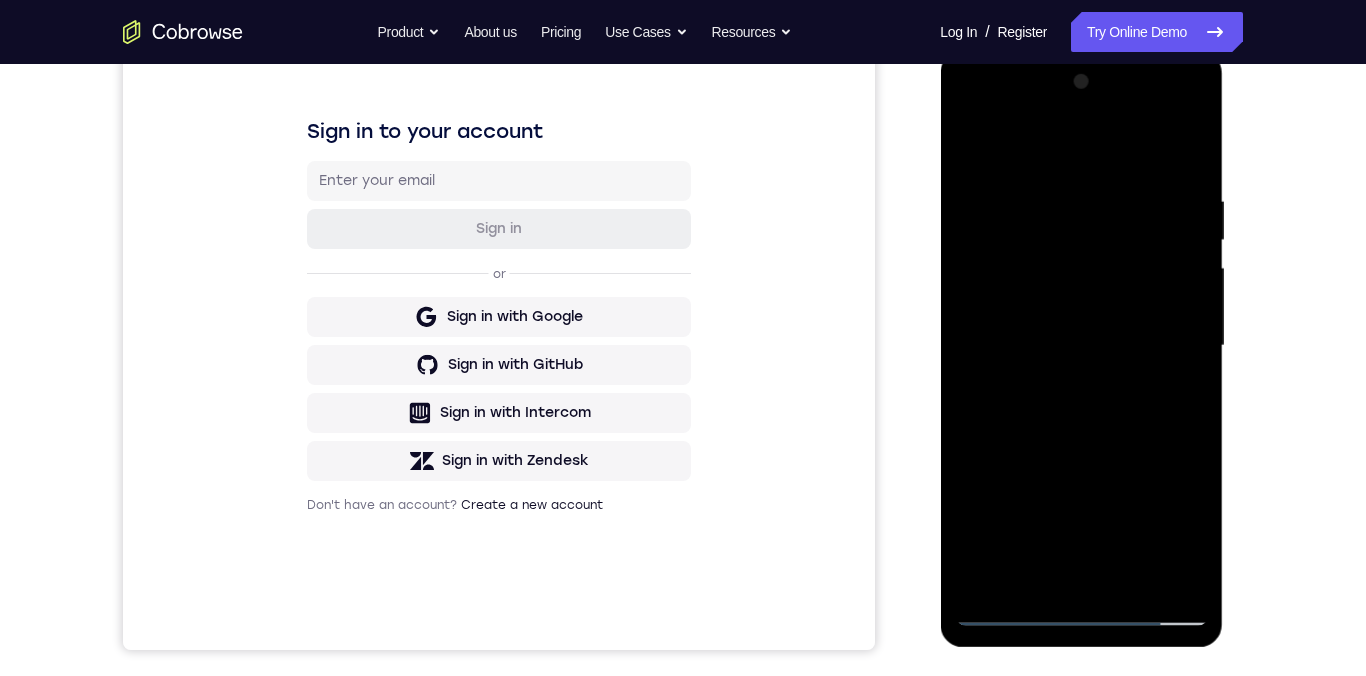 click at bounding box center (1081, 346) 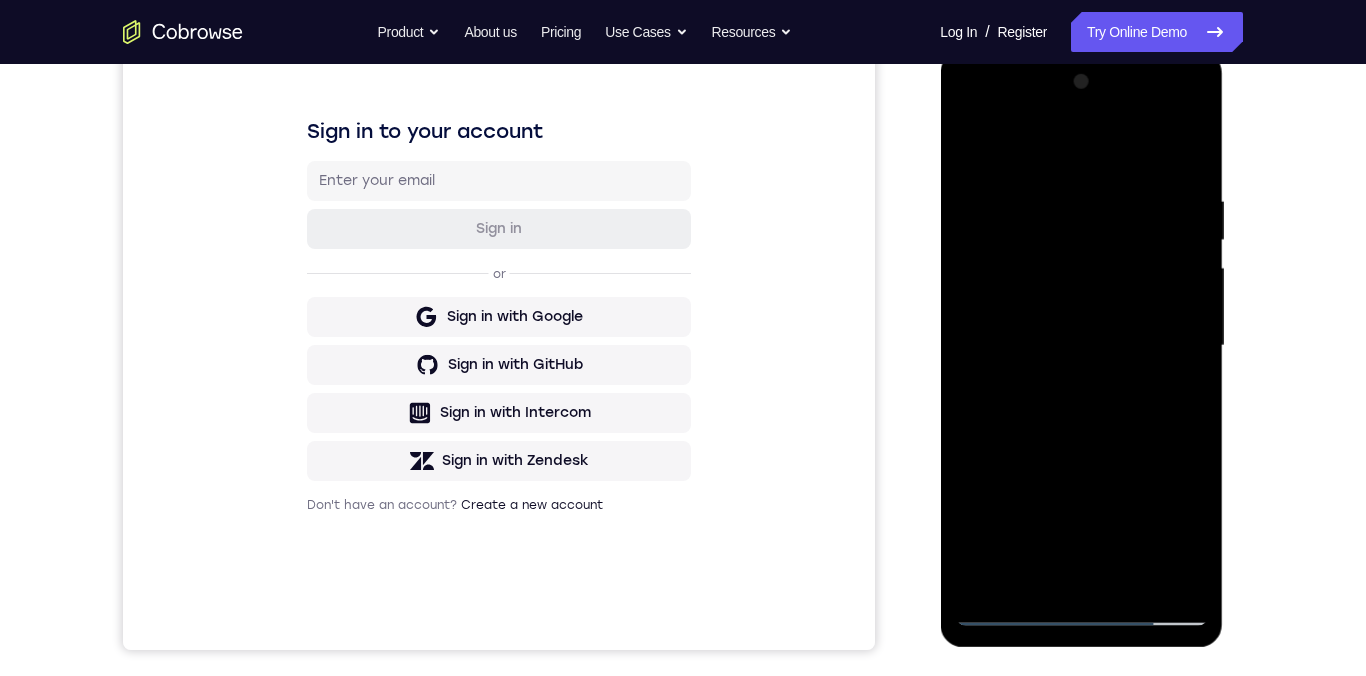 scroll, scrollTop: 359, scrollLeft: 0, axis: vertical 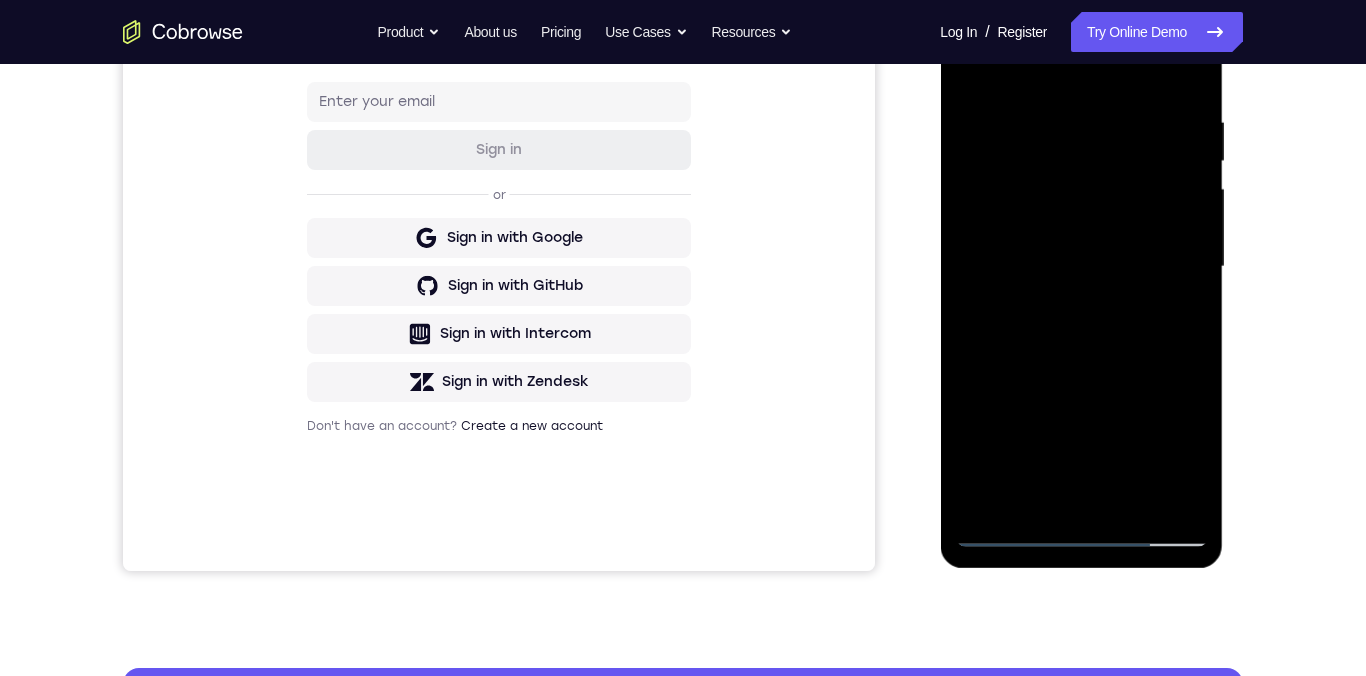 click at bounding box center [1081, 267] 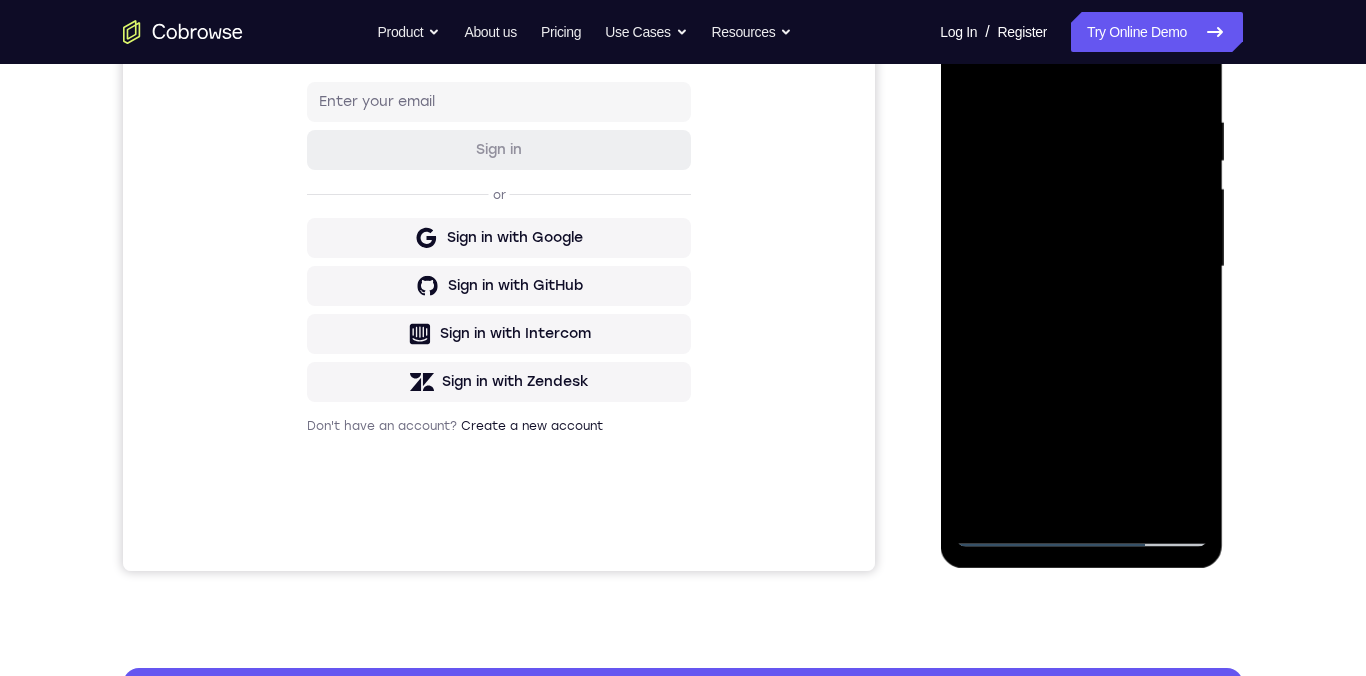 click at bounding box center (1081, 267) 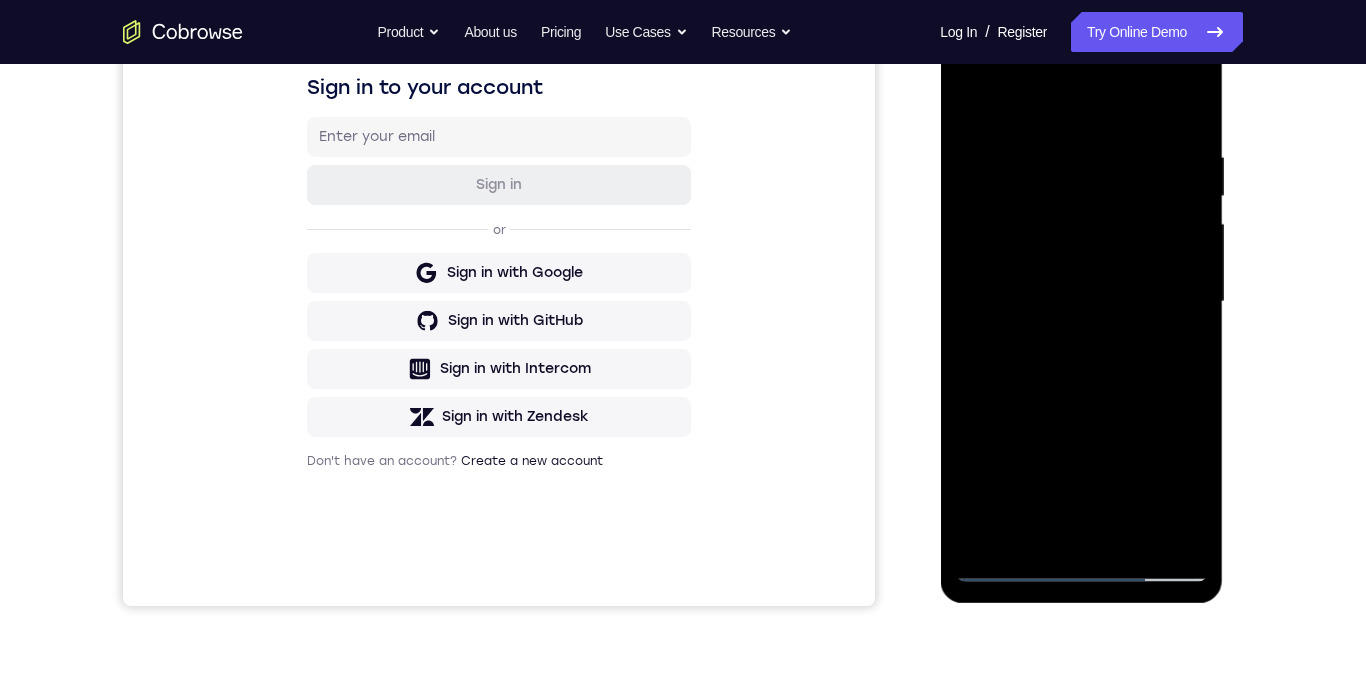 scroll, scrollTop: 311, scrollLeft: 0, axis: vertical 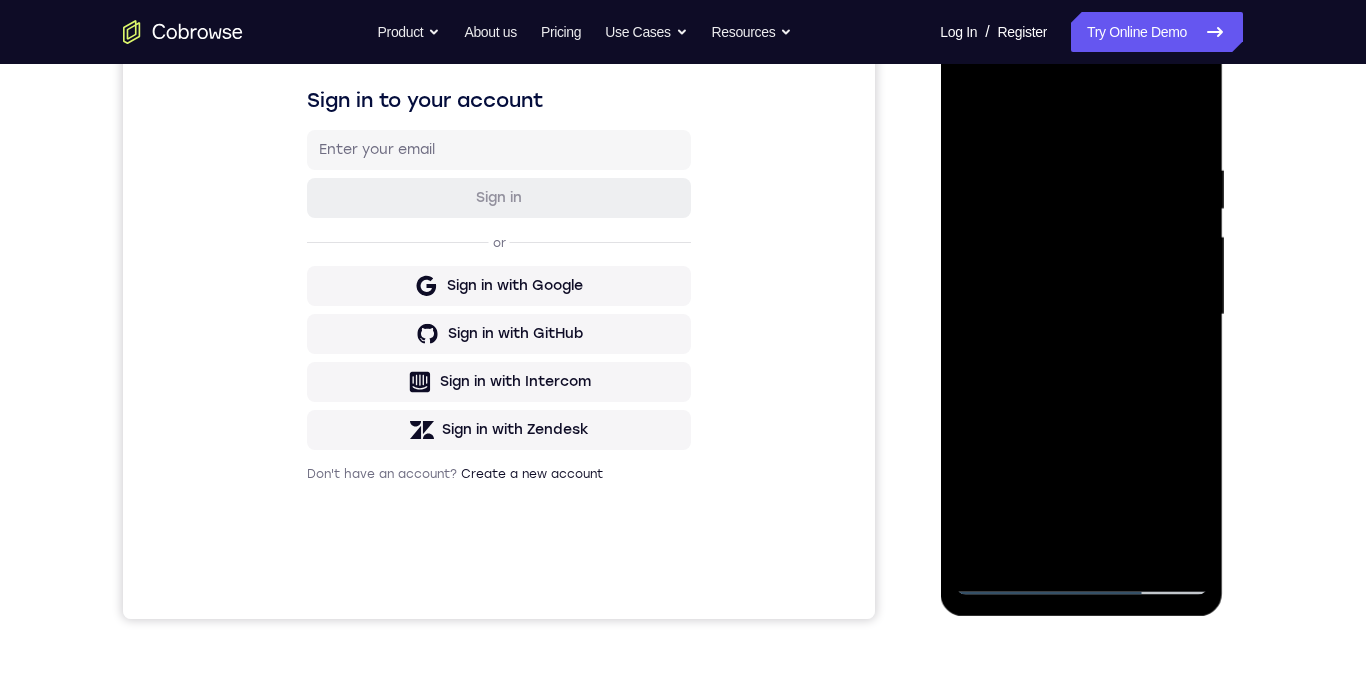 click at bounding box center (1081, 315) 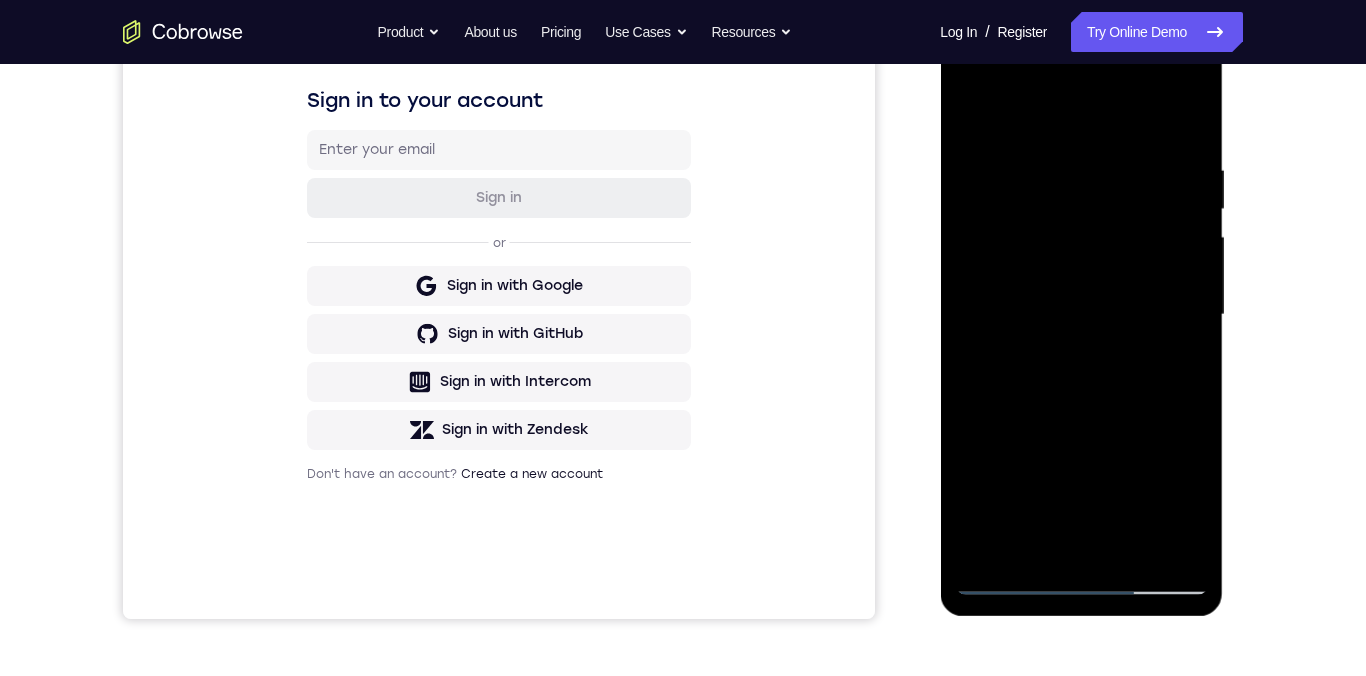 click at bounding box center (1081, 315) 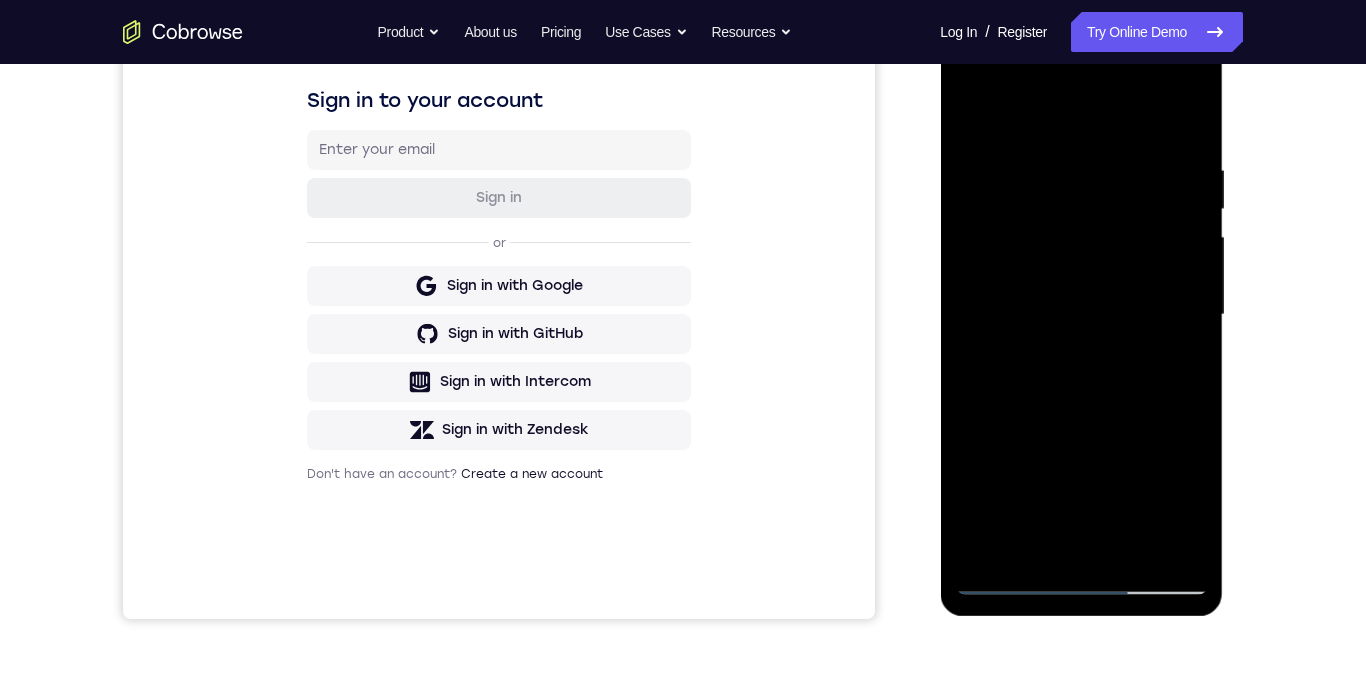 click at bounding box center [1081, 315] 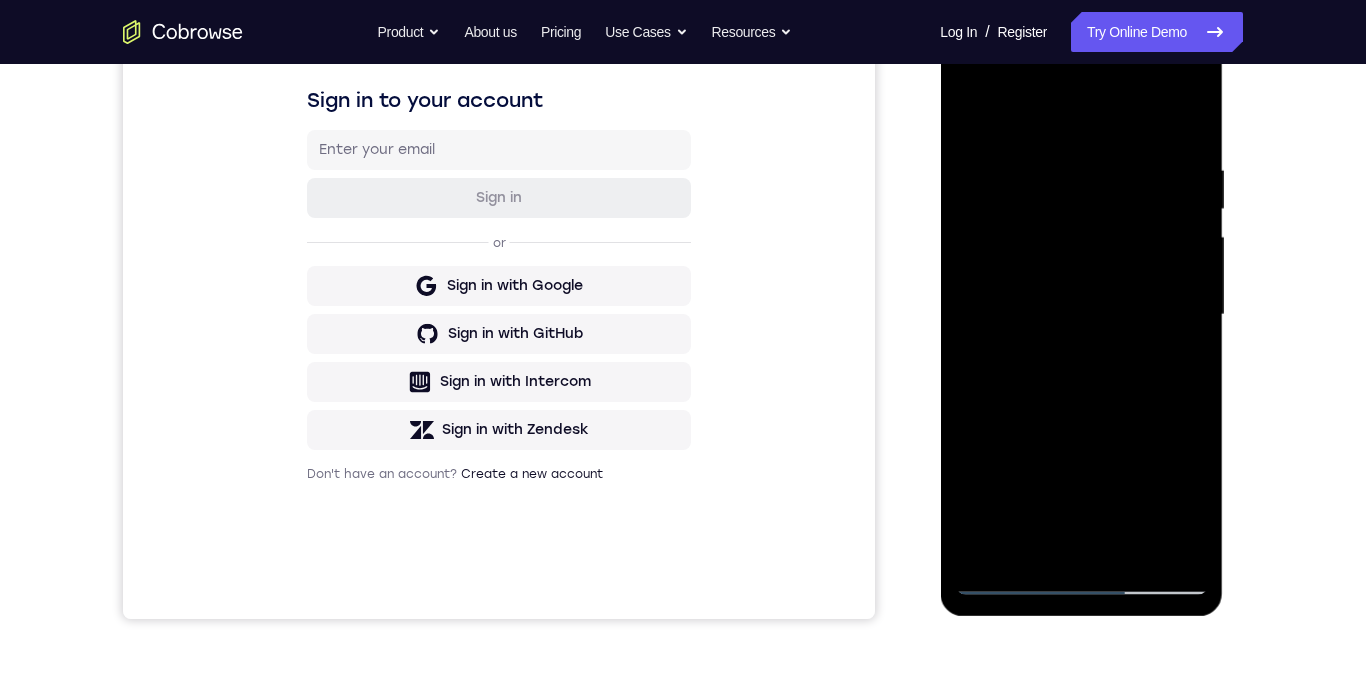 click at bounding box center [1081, 315] 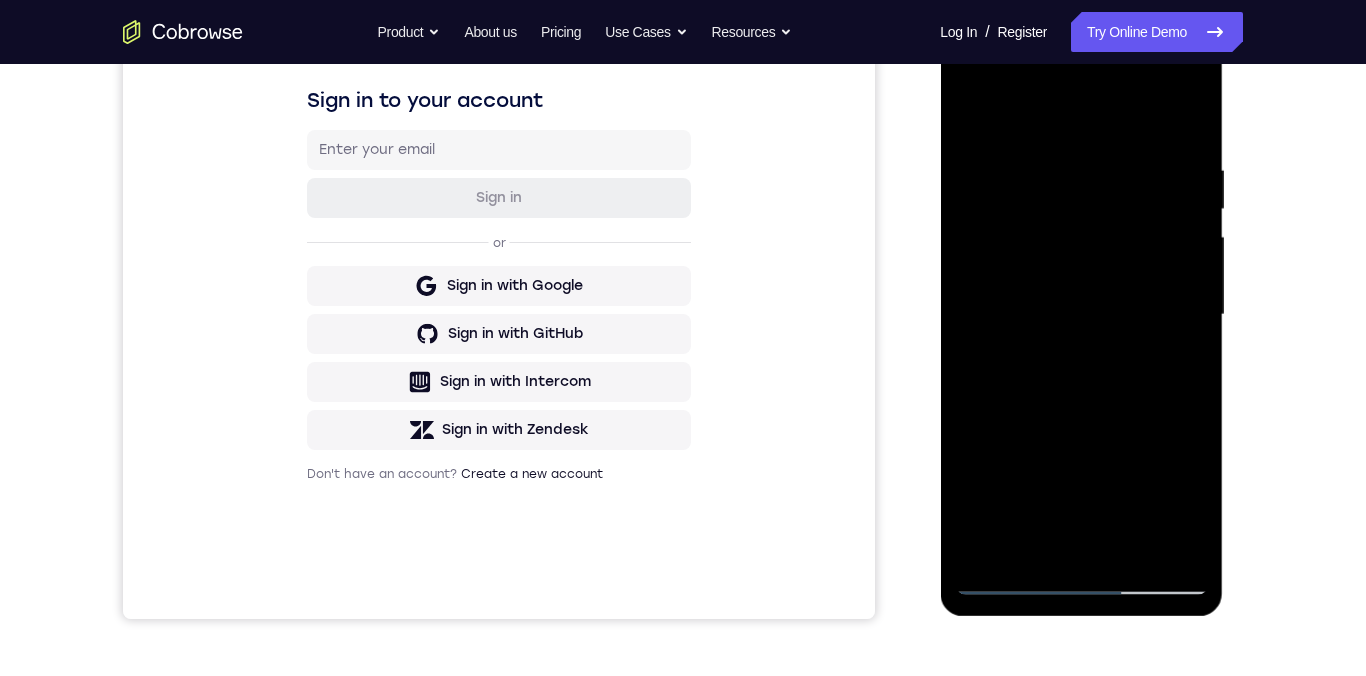 click at bounding box center (1081, 315) 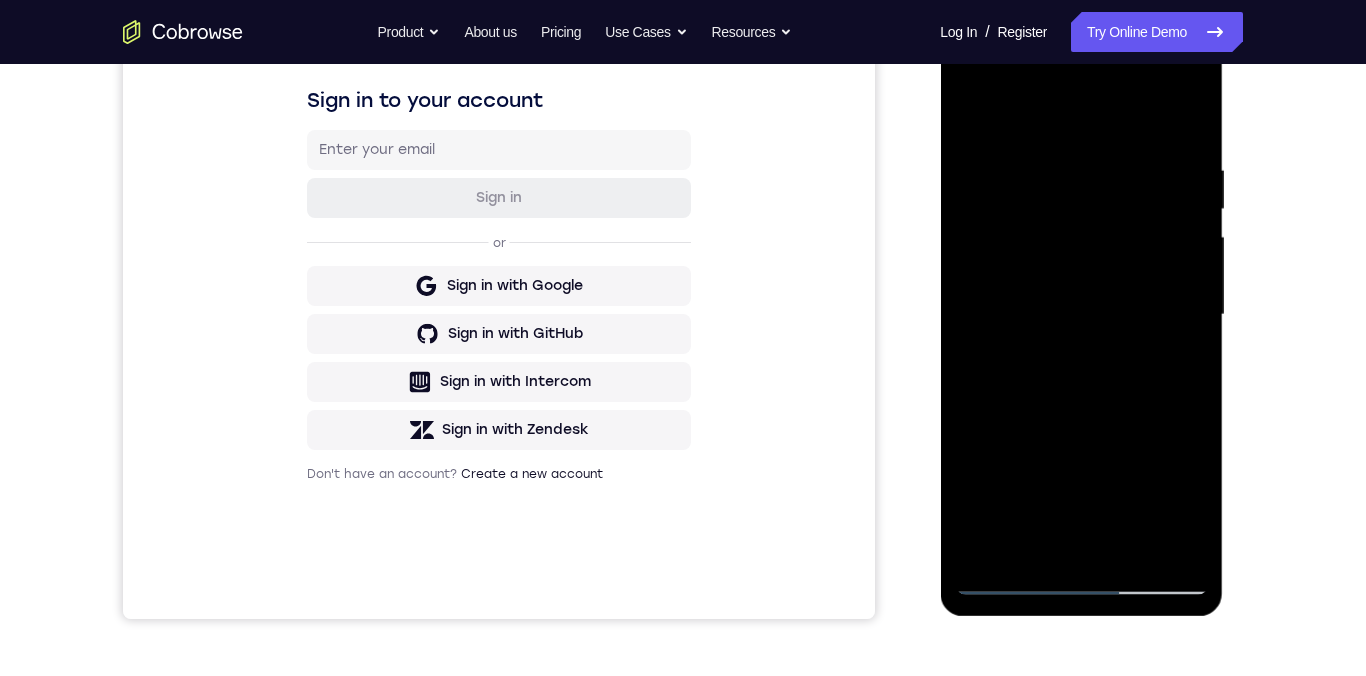 click at bounding box center (1081, 315) 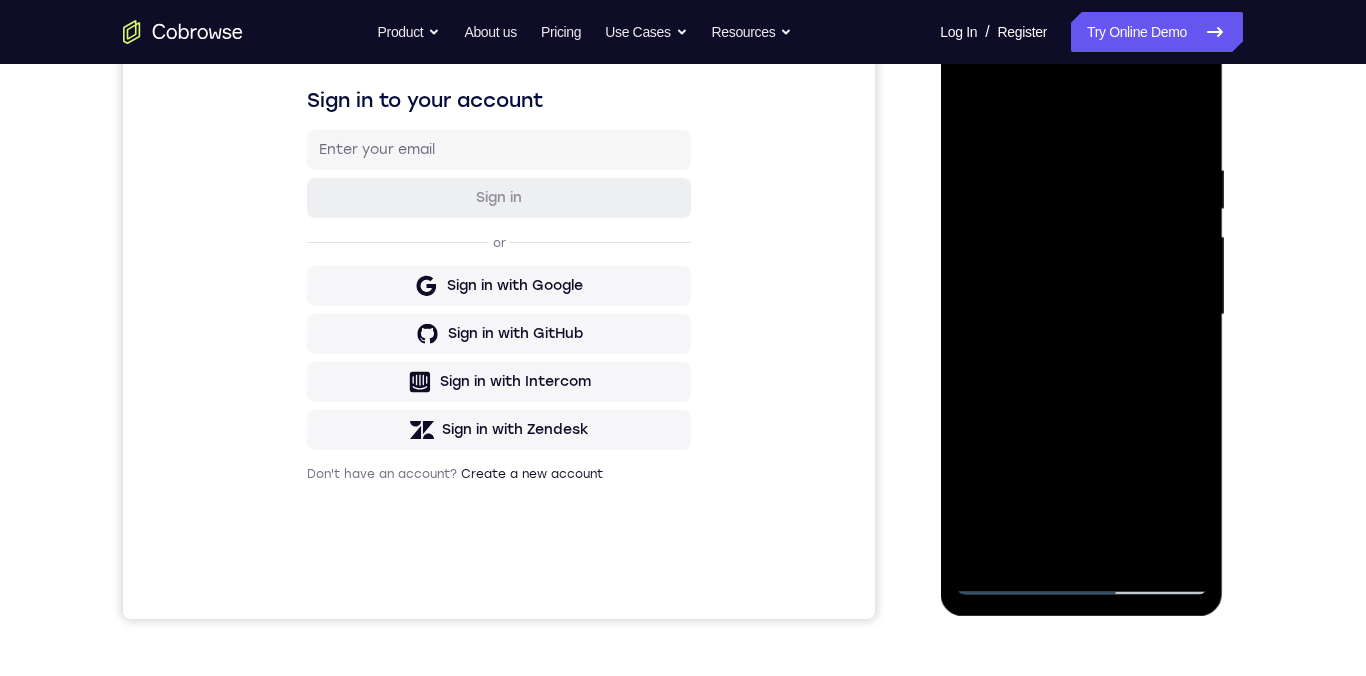 click at bounding box center [1081, 315] 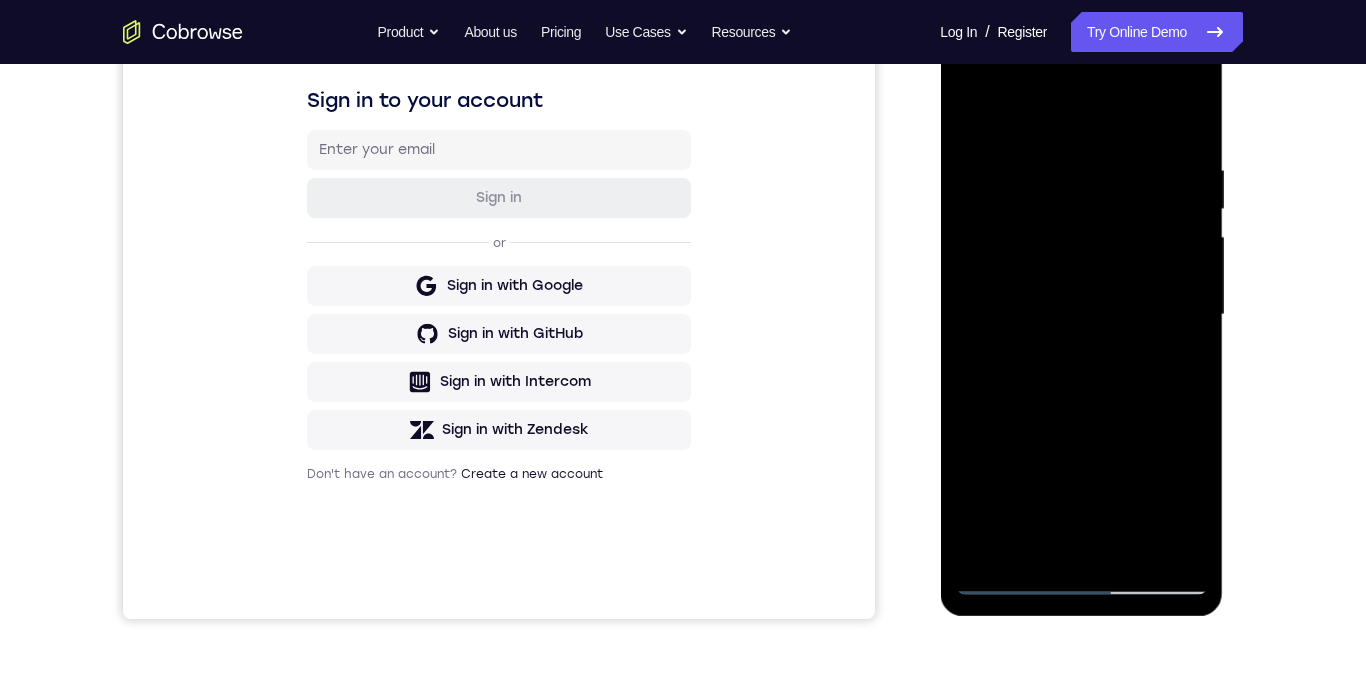 click at bounding box center (1081, 315) 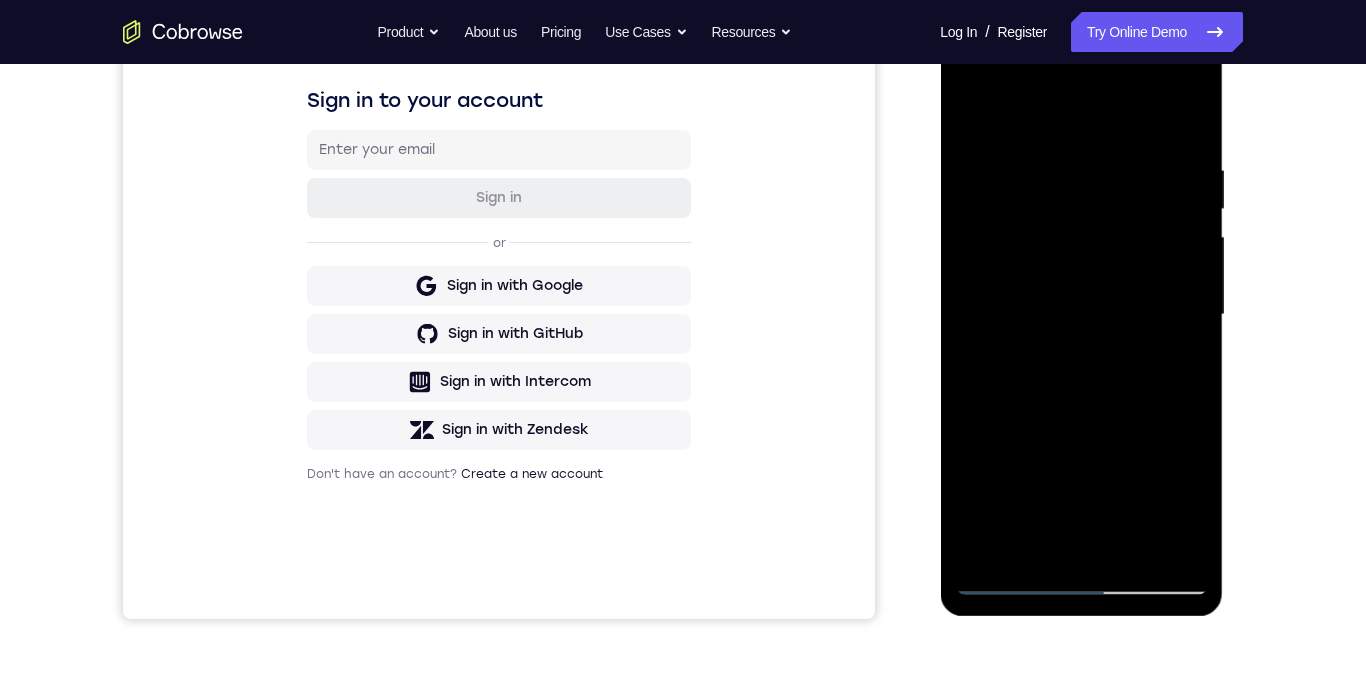 click at bounding box center (1081, 315) 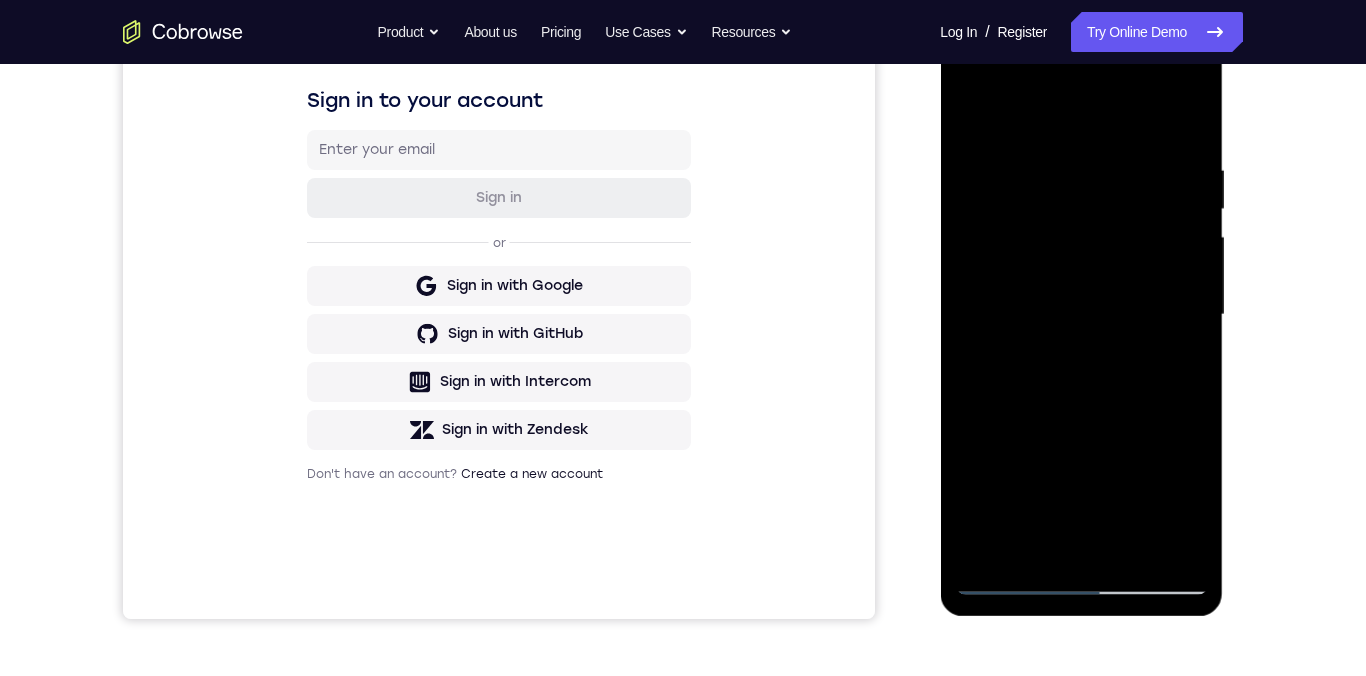 click at bounding box center (1081, 315) 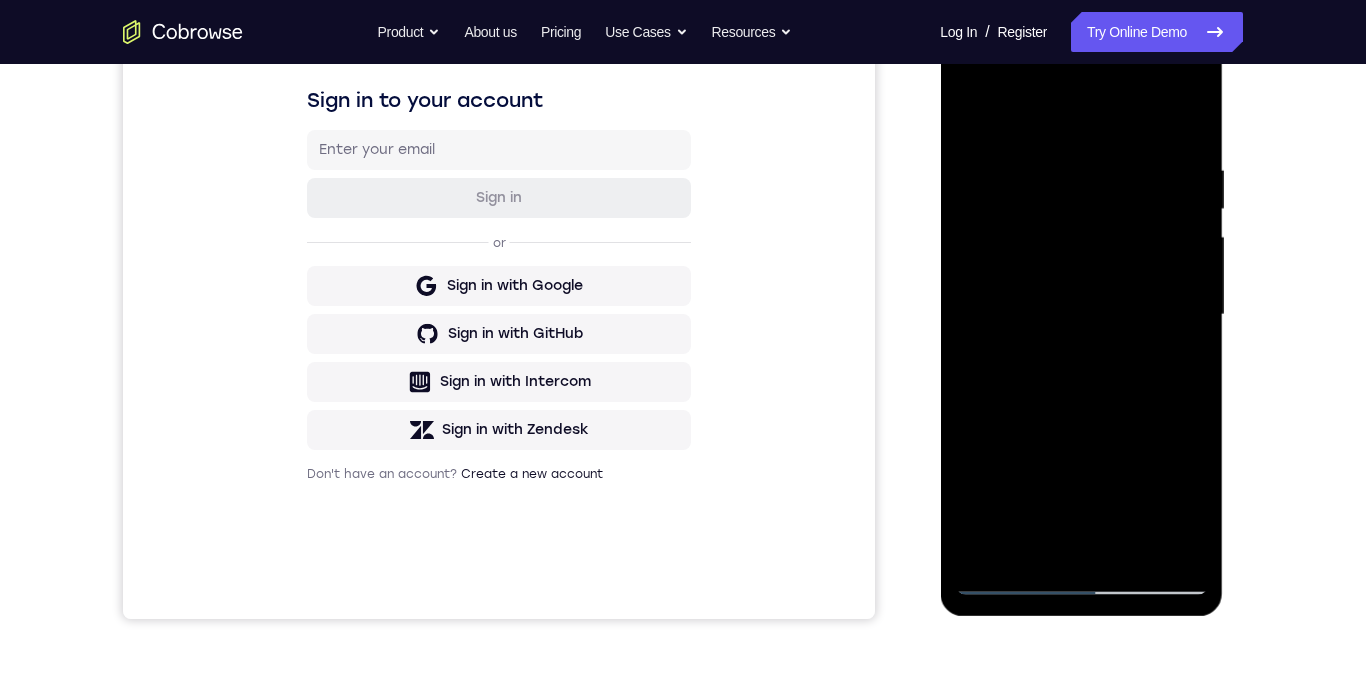 click at bounding box center (1081, 315) 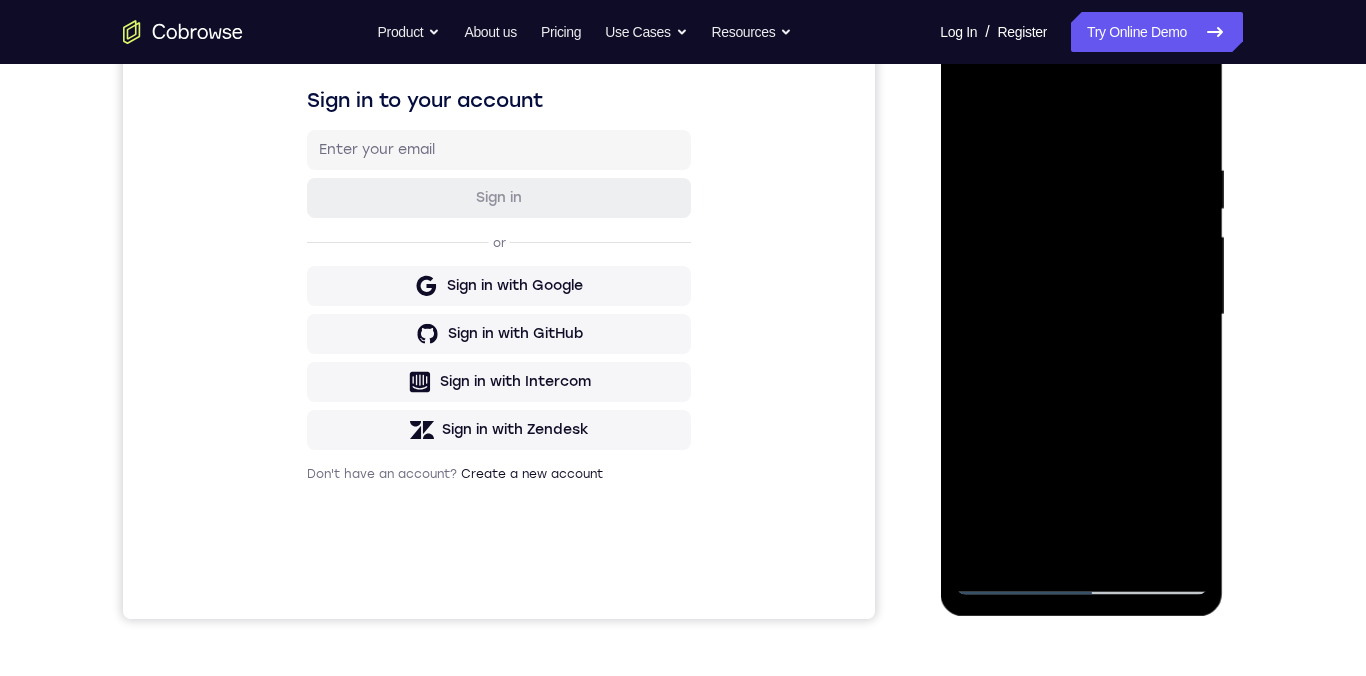 click at bounding box center [1081, 315] 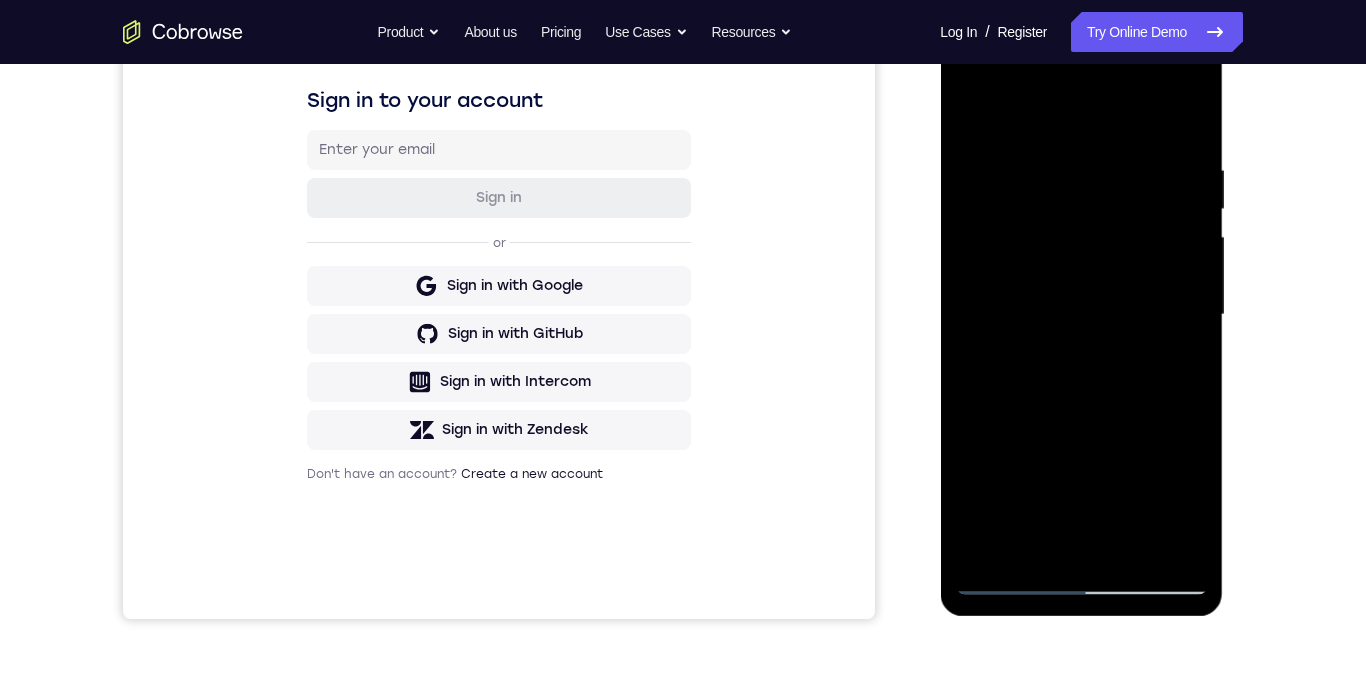 click at bounding box center [1081, 315] 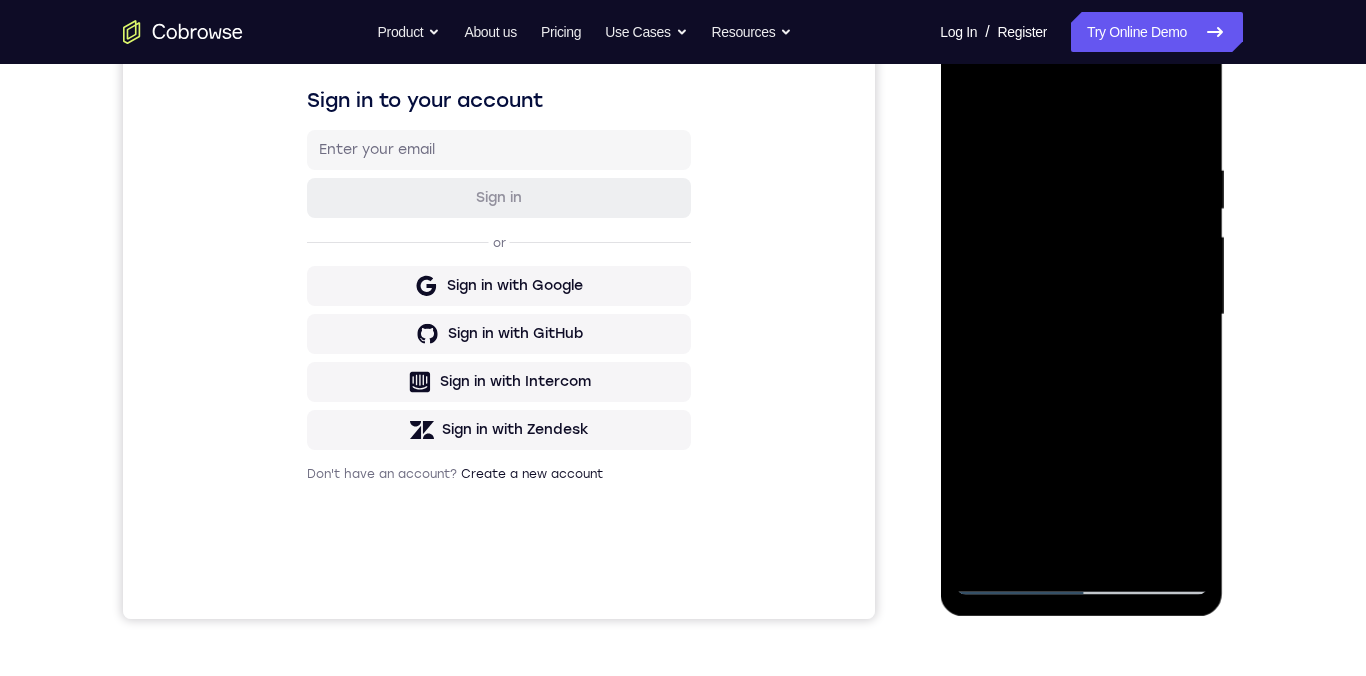 click at bounding box center [1081, 315] 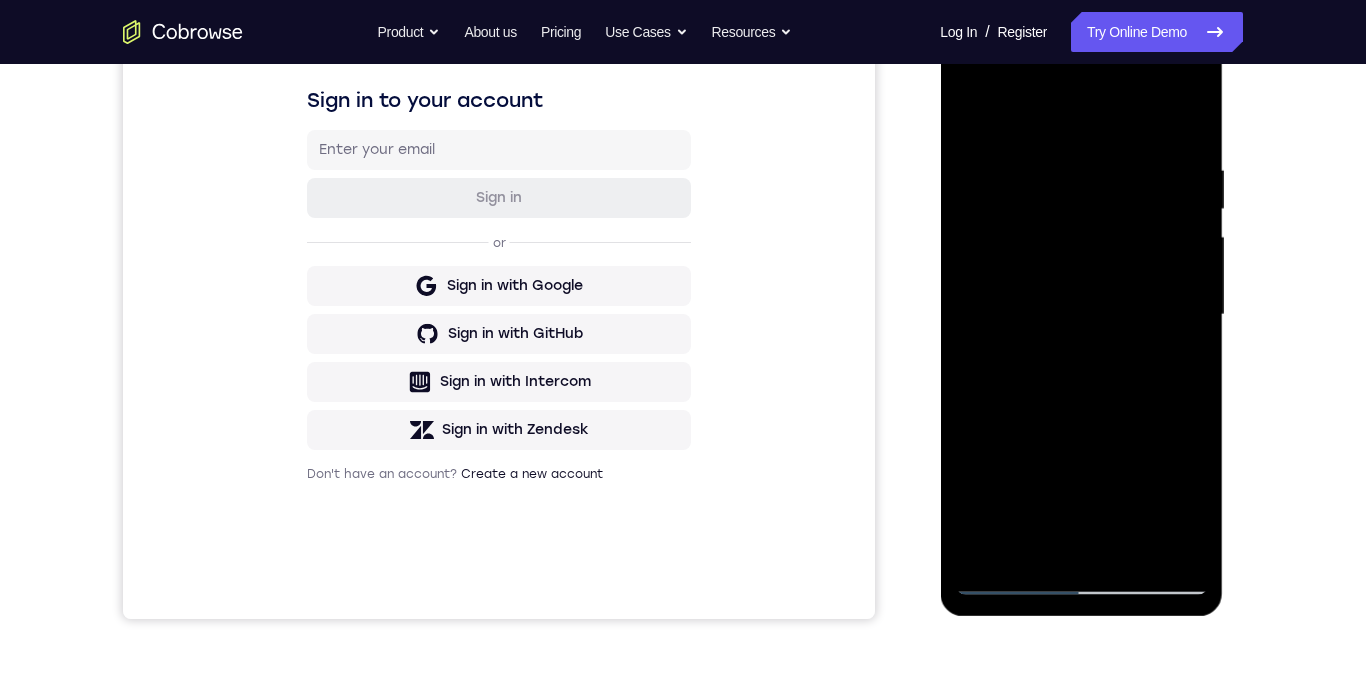 click at bounding box center (1081, 315) 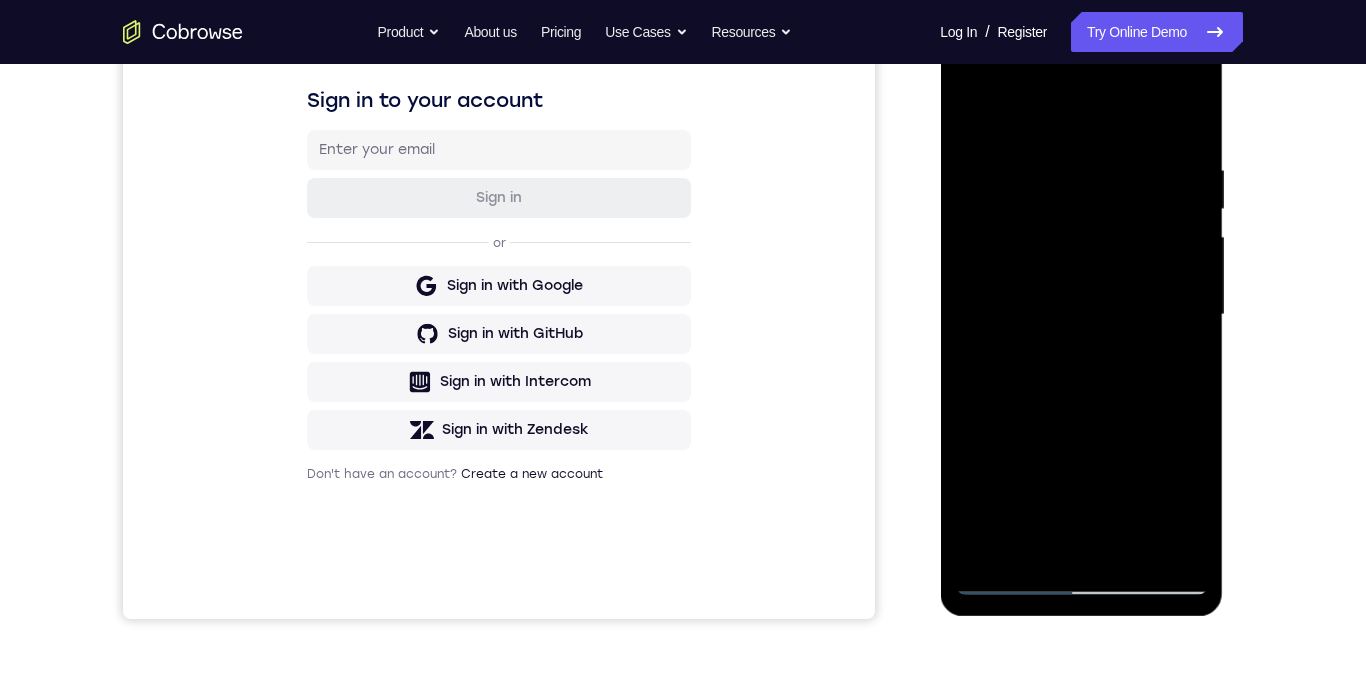 click at bounding box center [1081, 315] 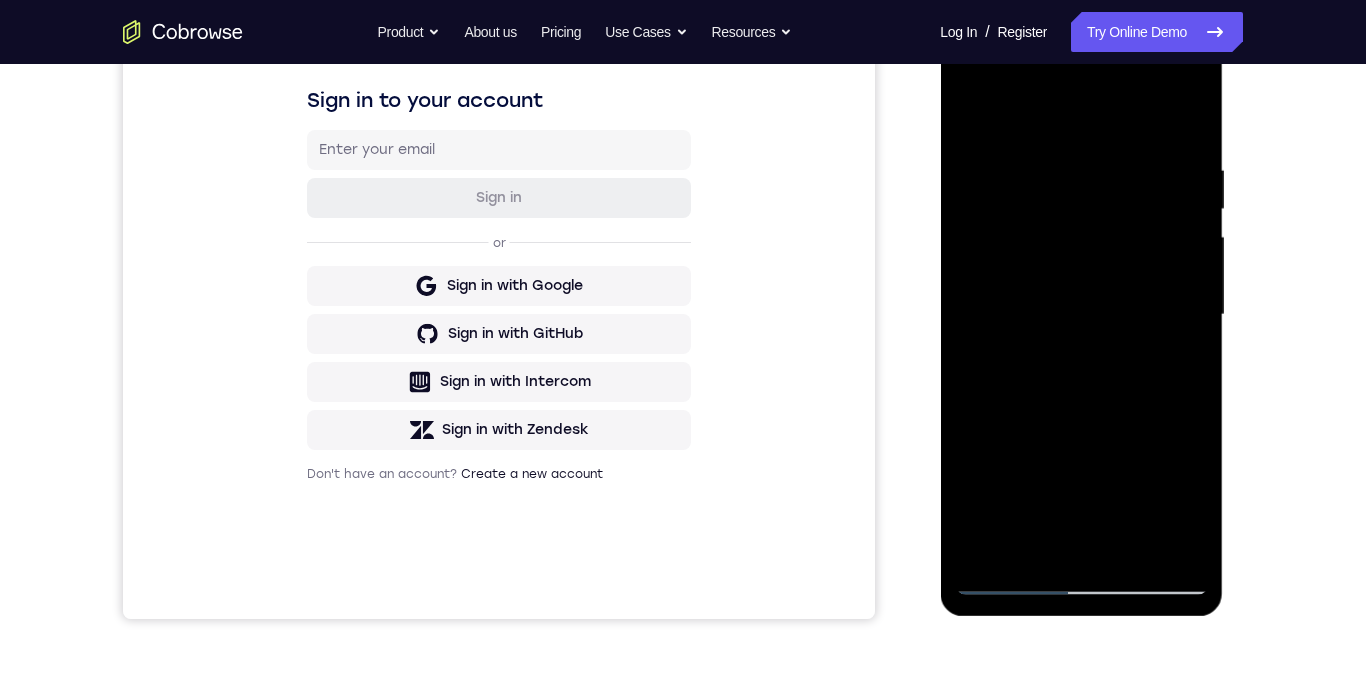 click at bounding box center (1081, 315) 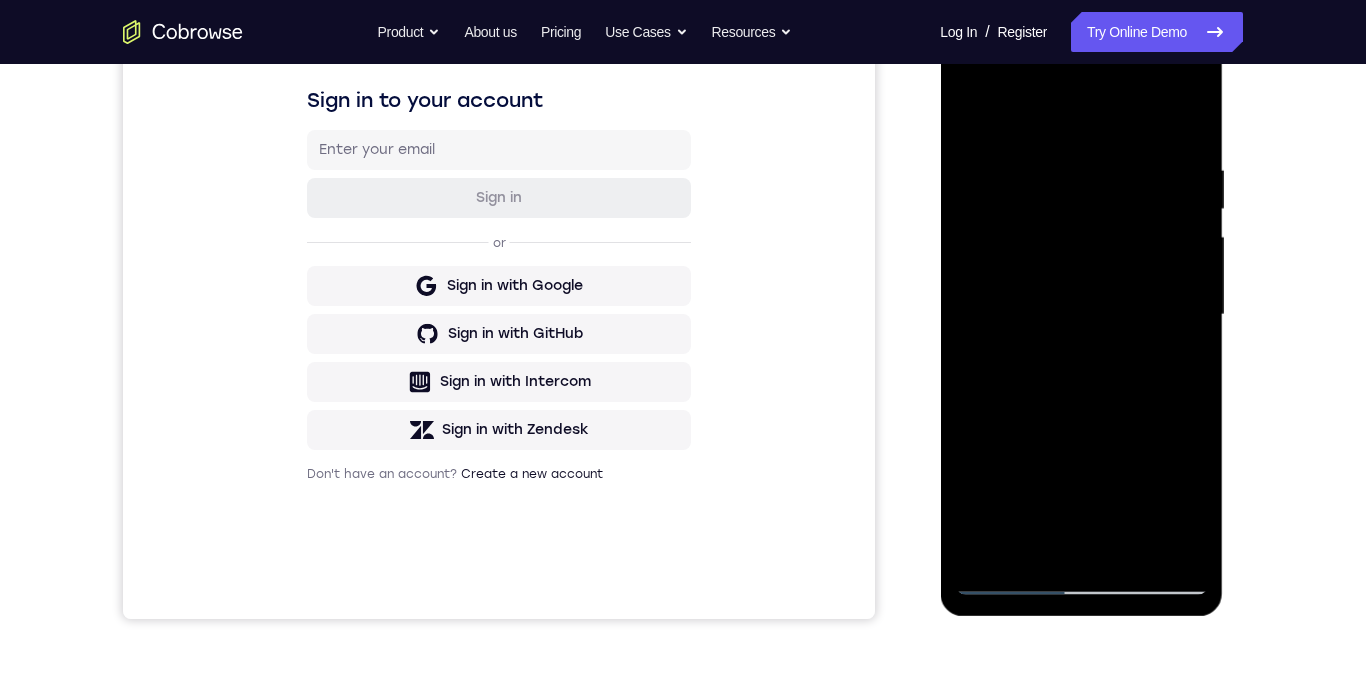 click at bounding box center [1081, 315] 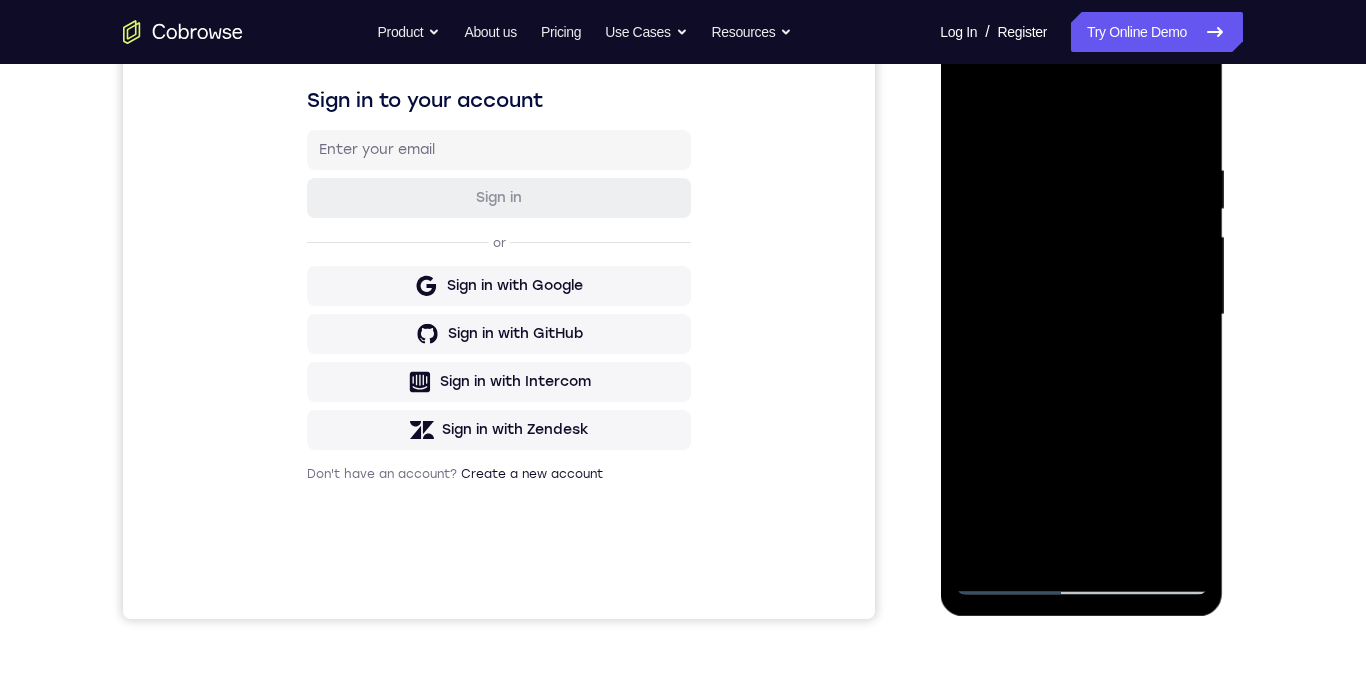 click at bounding box center [1081, 315] 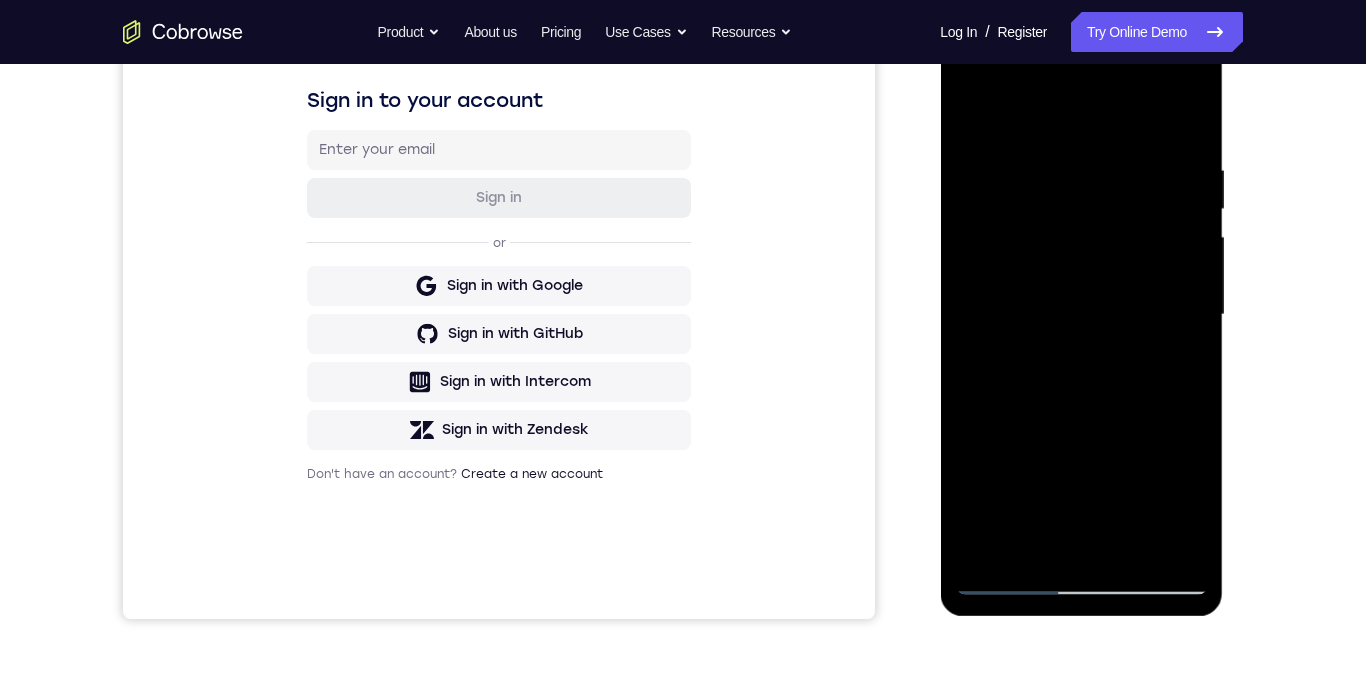 click at bounding box center (1081, 315) 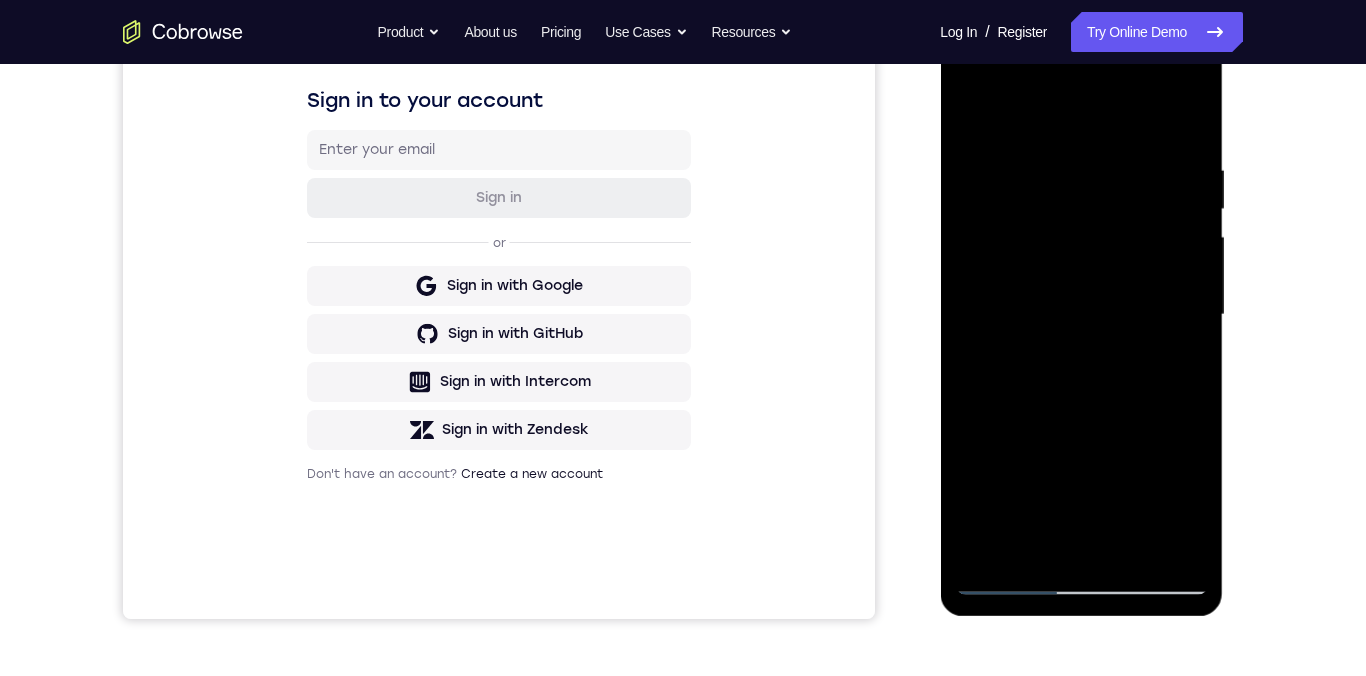 click at bounding box center (1081, 315) 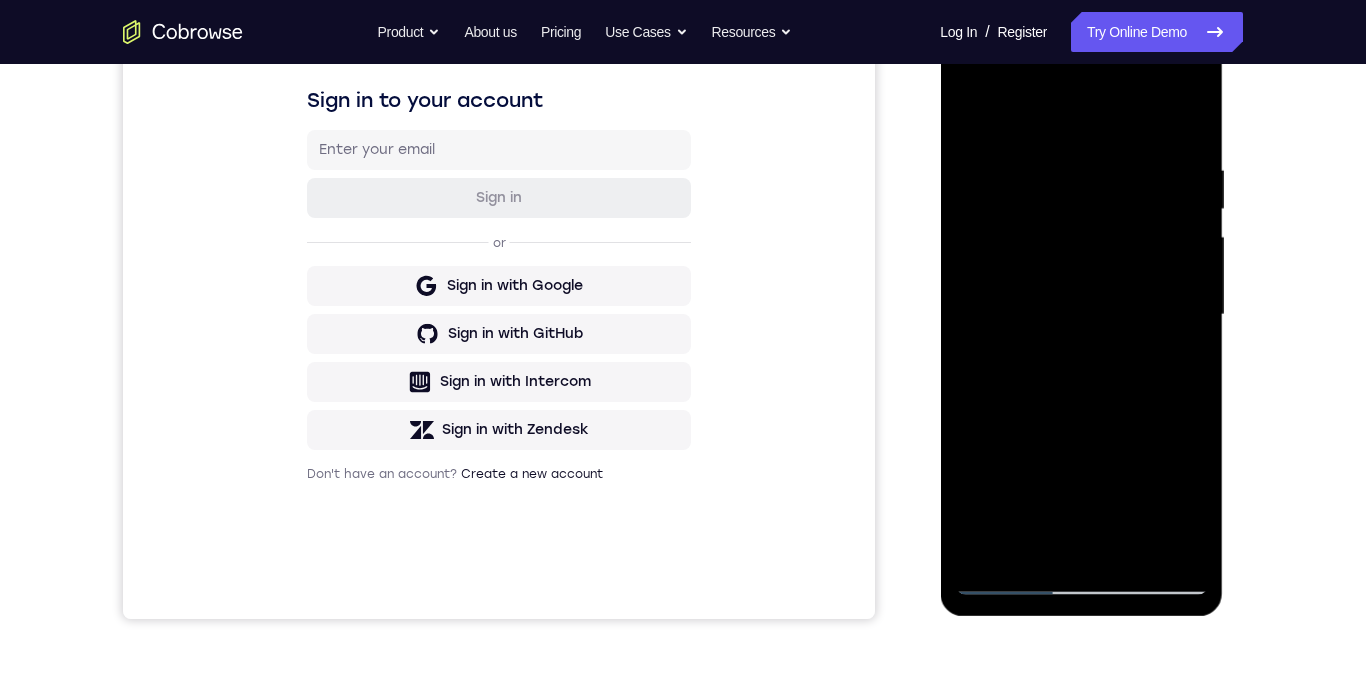 click at bounding box center [1081, 315] 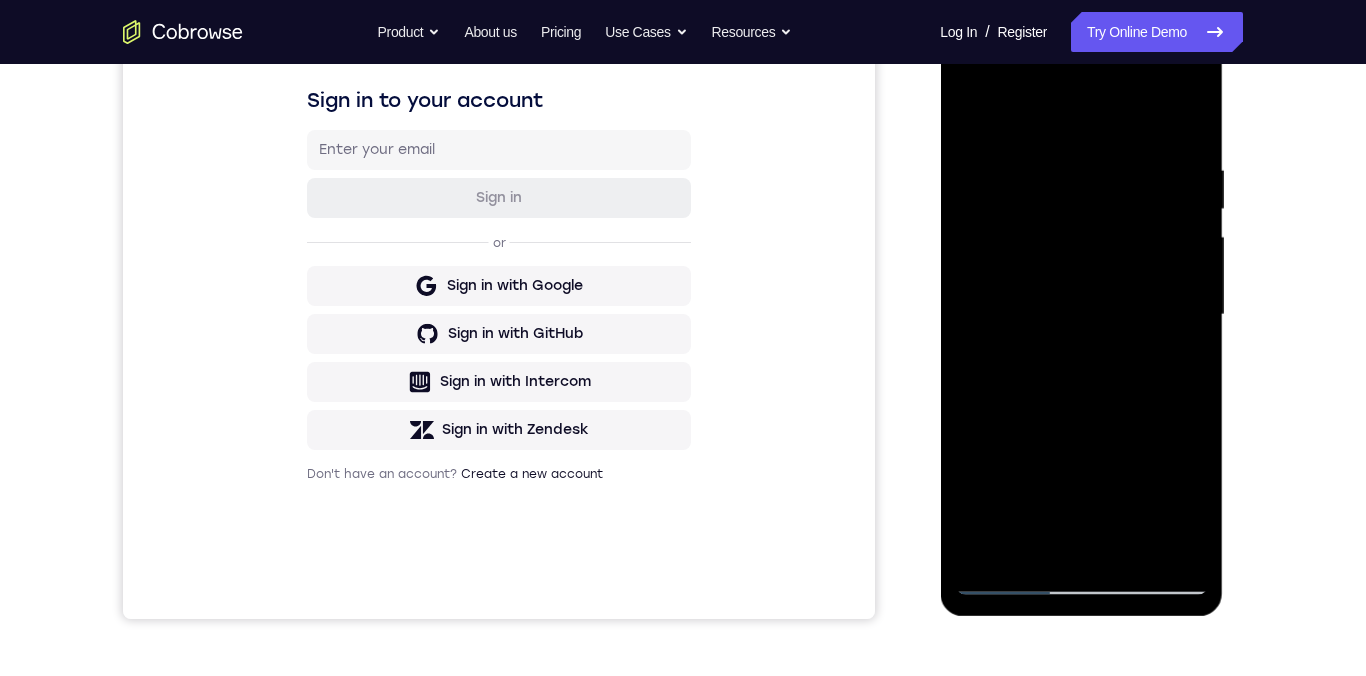 click at bounding box center (1081, 315) 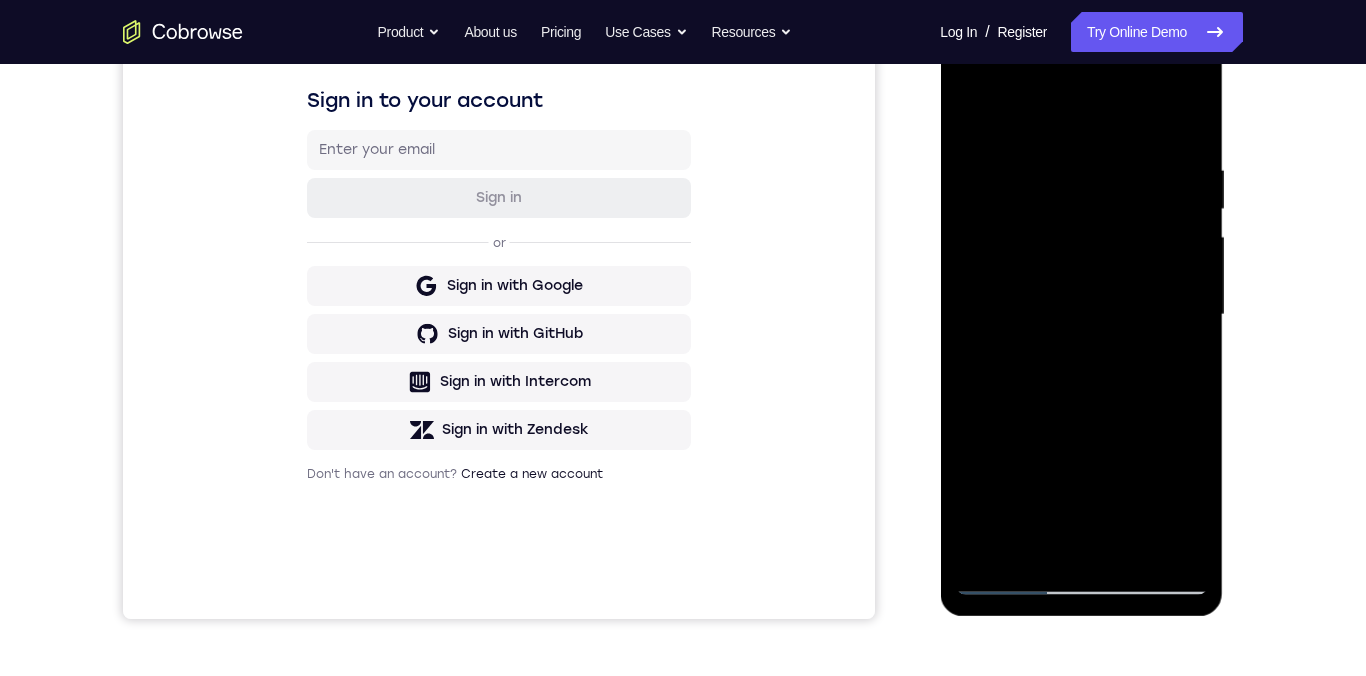 click at bounding box center [1081, 315] 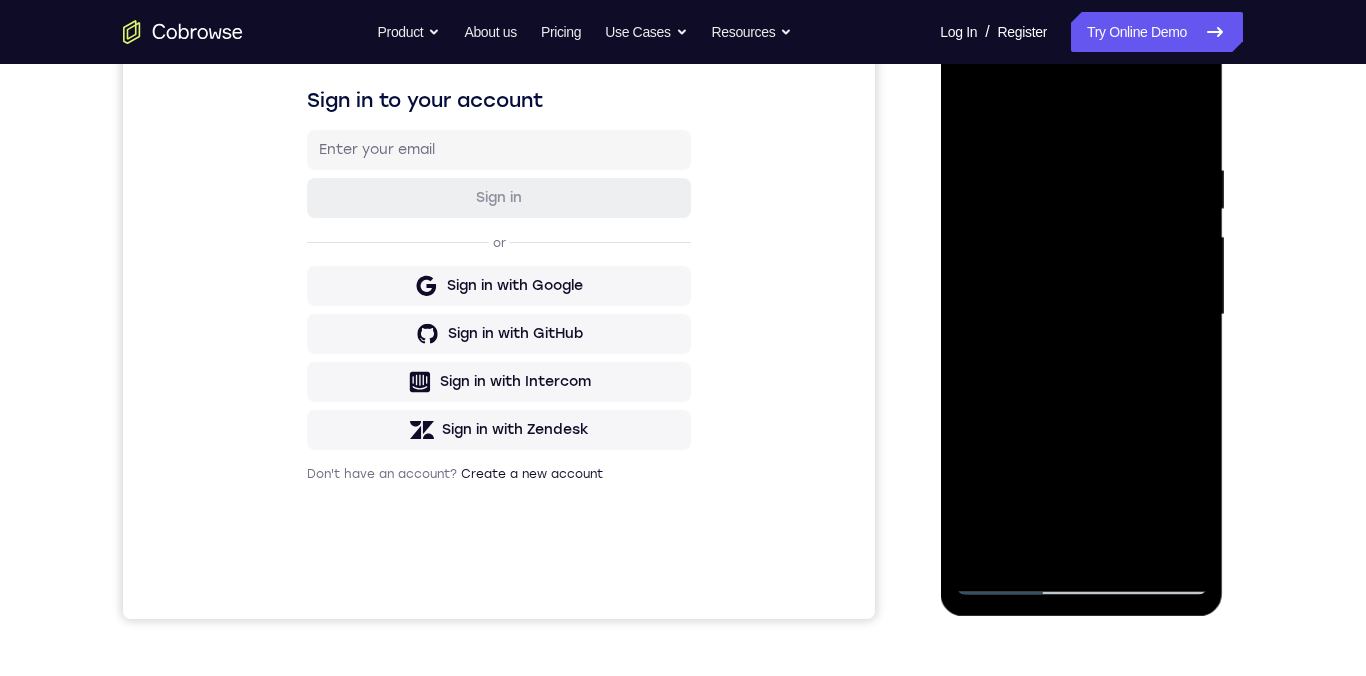 click at bounding box center [1081, 315] 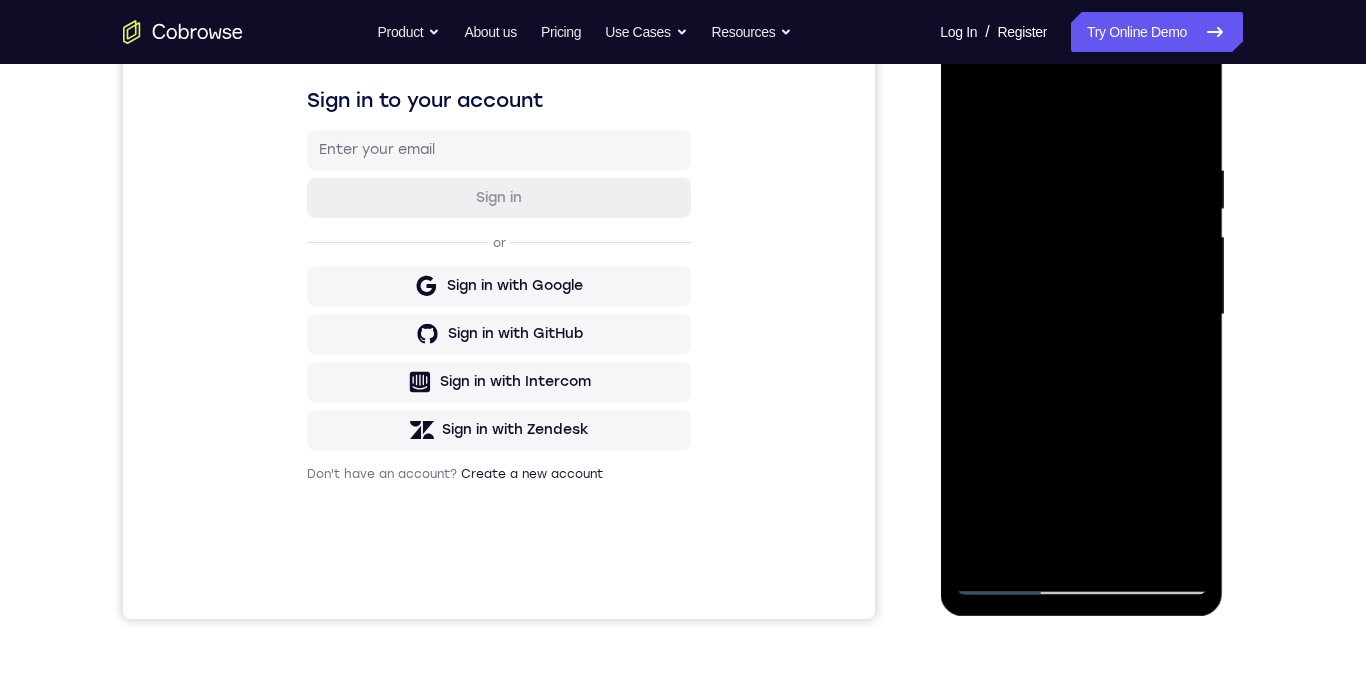 click at bounding box center (1081, 315) 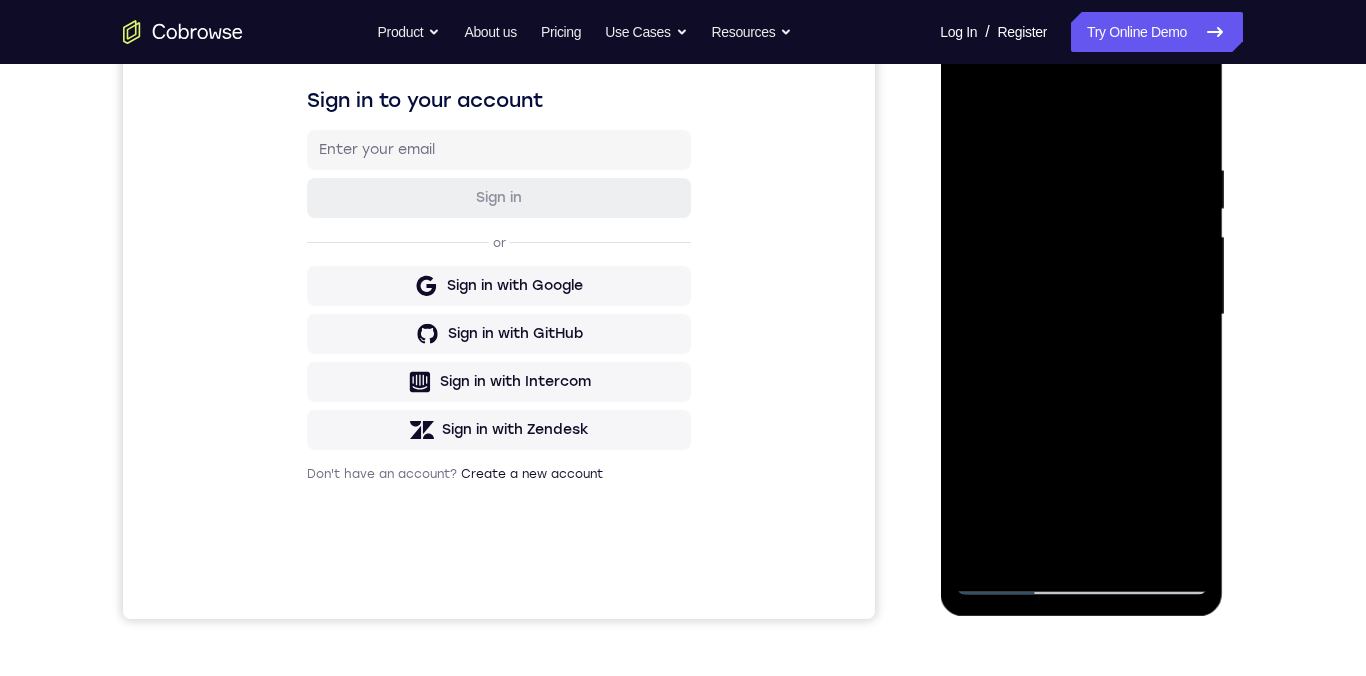 click at bounding box center (1081, 315) 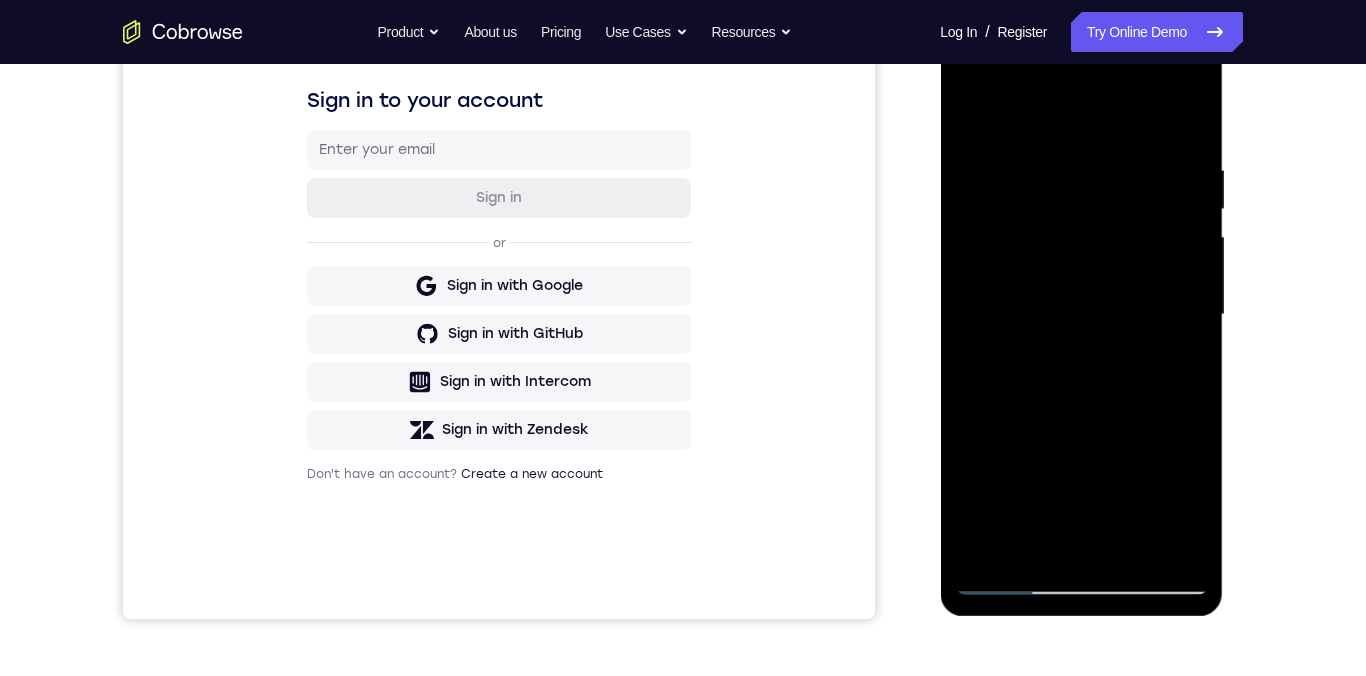click at bounding box center (1081, 315) 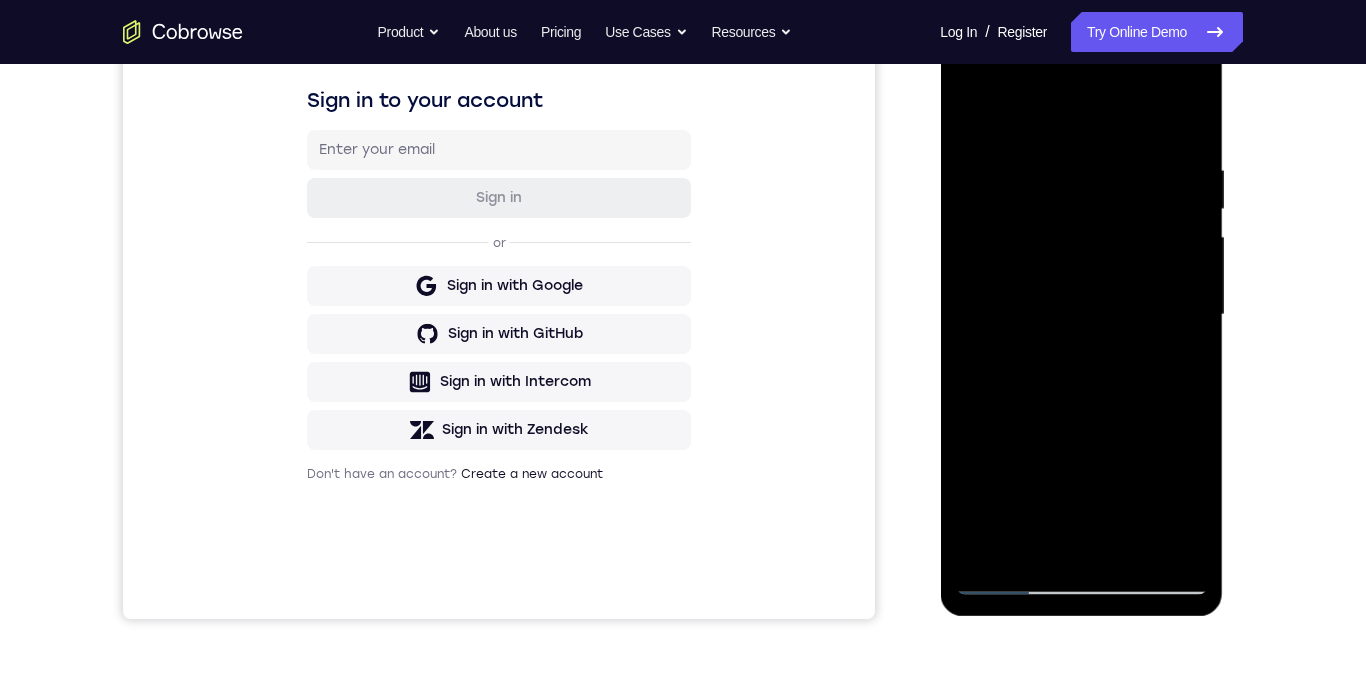 click at bounding box center (1081, 315) 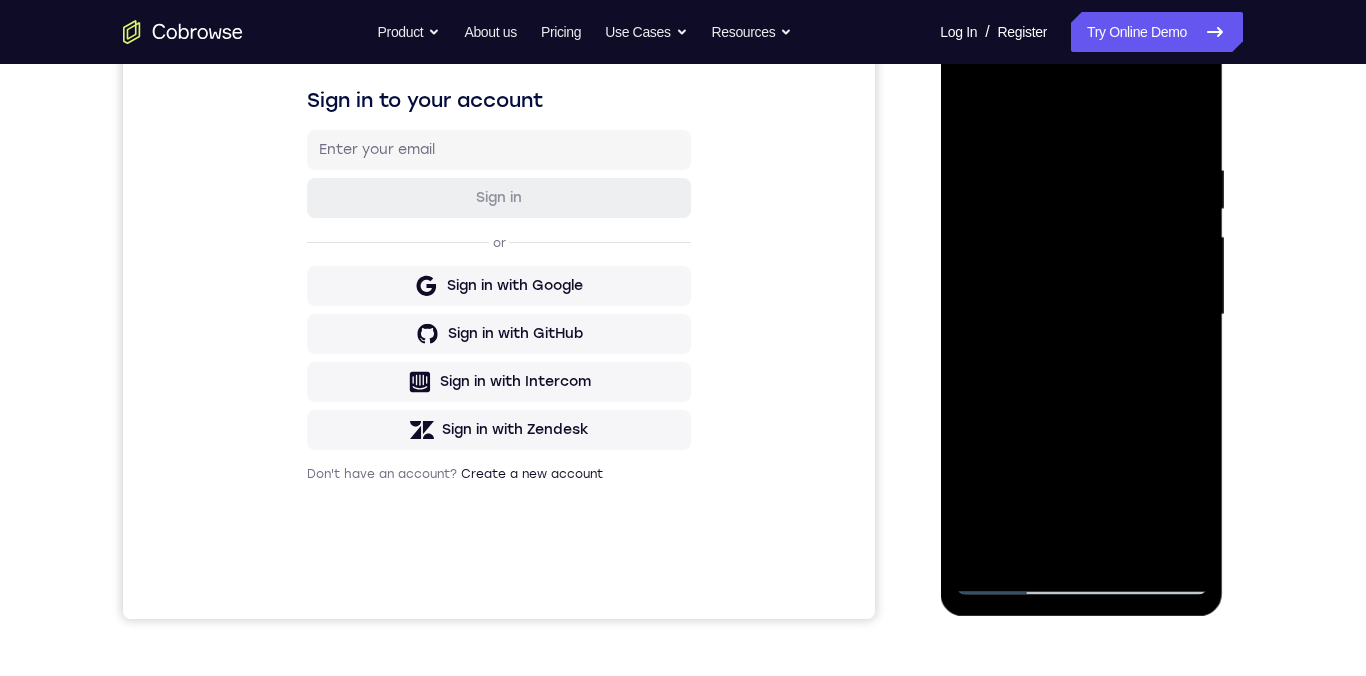 click at bounding box center [1081, 315] 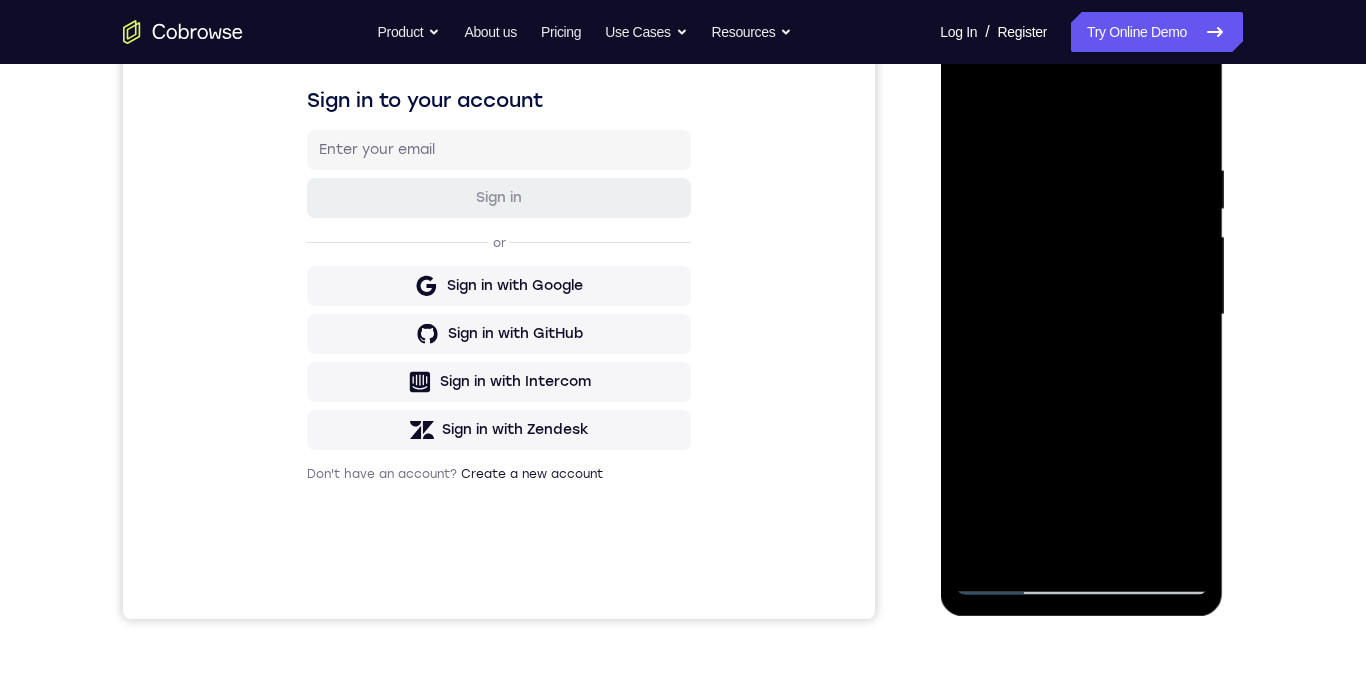click at bounding box center [1081, 315] 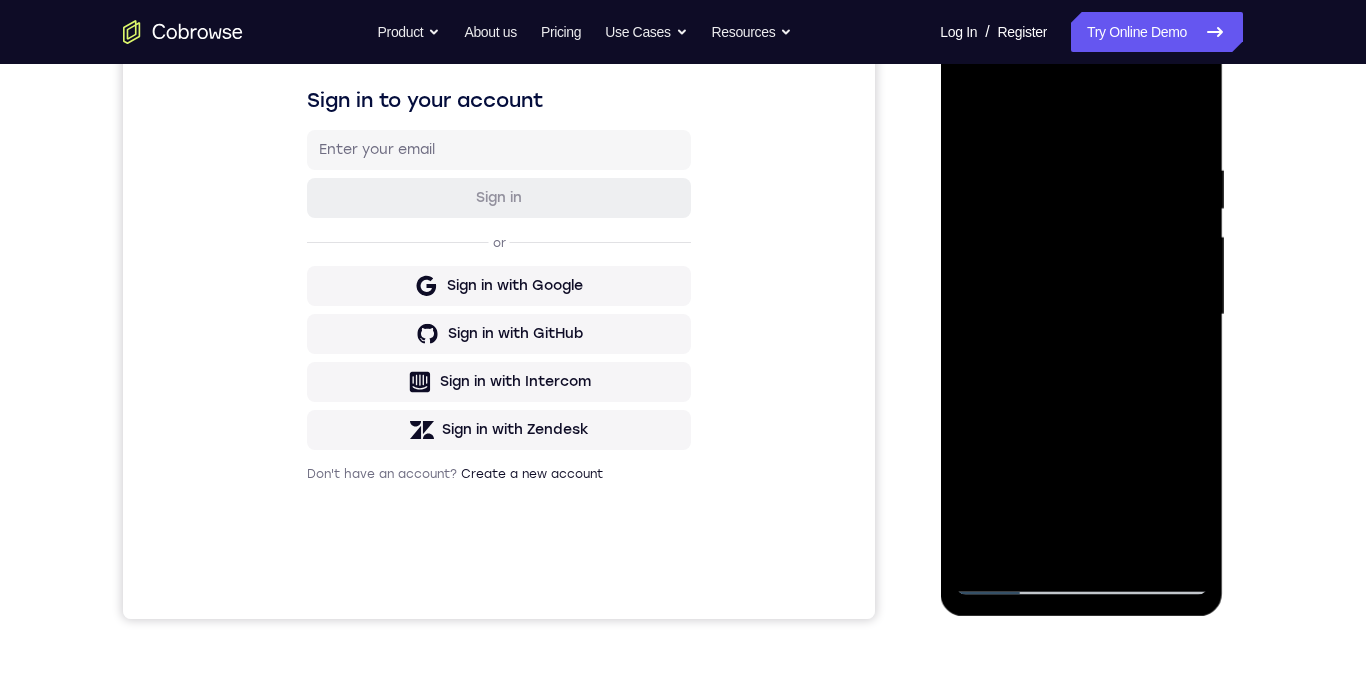click at bounding box center [1081, 315] 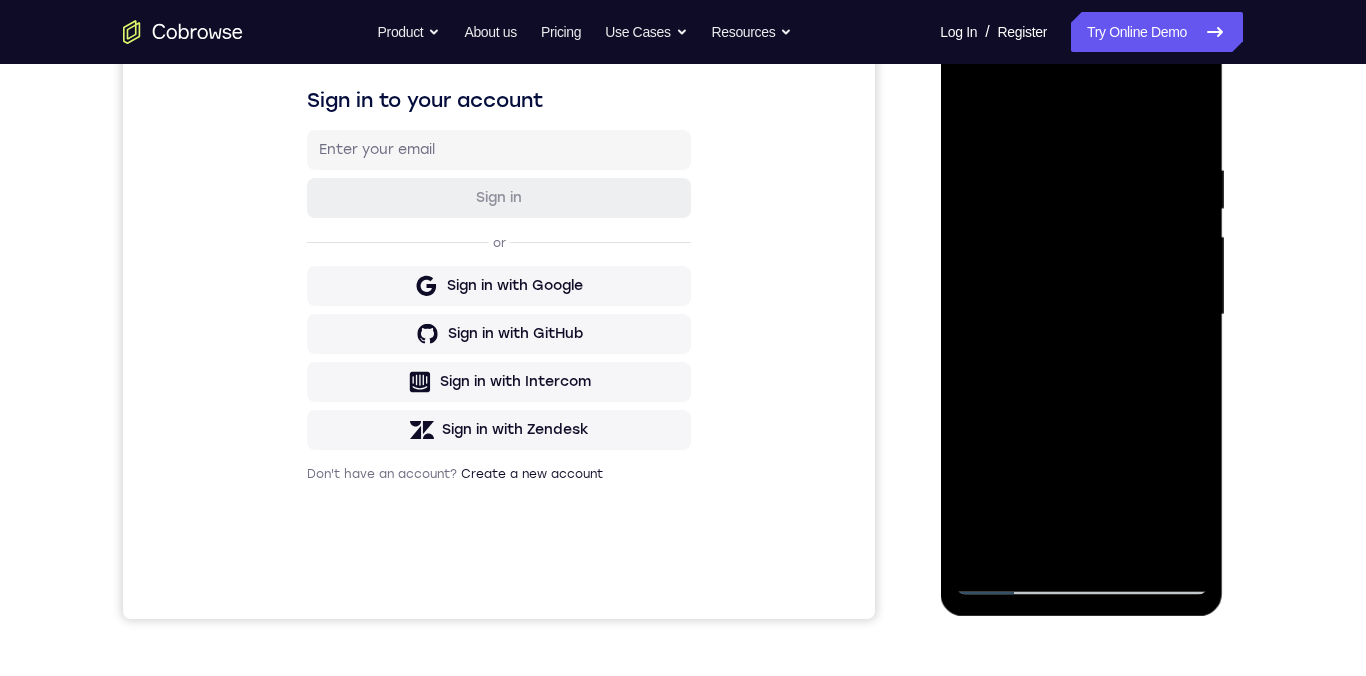 click at bounding box center (1081, 315) 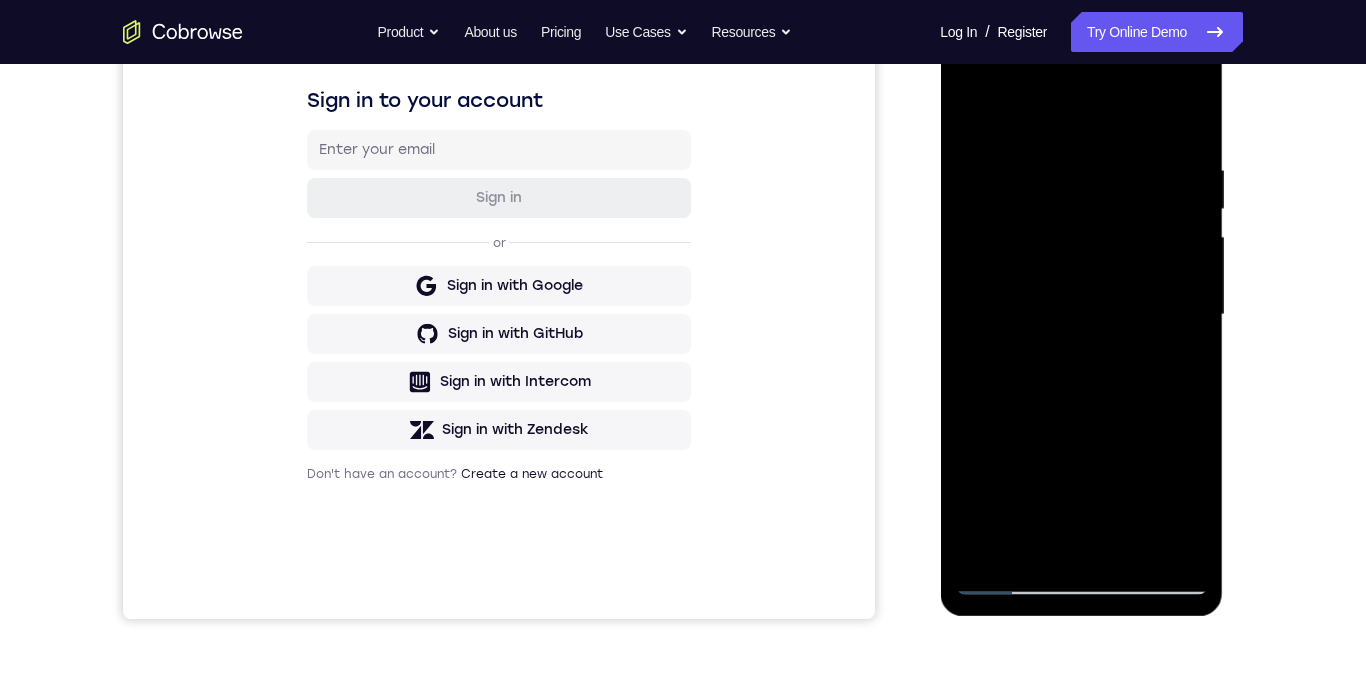 click at bounding box center [1081, 315] 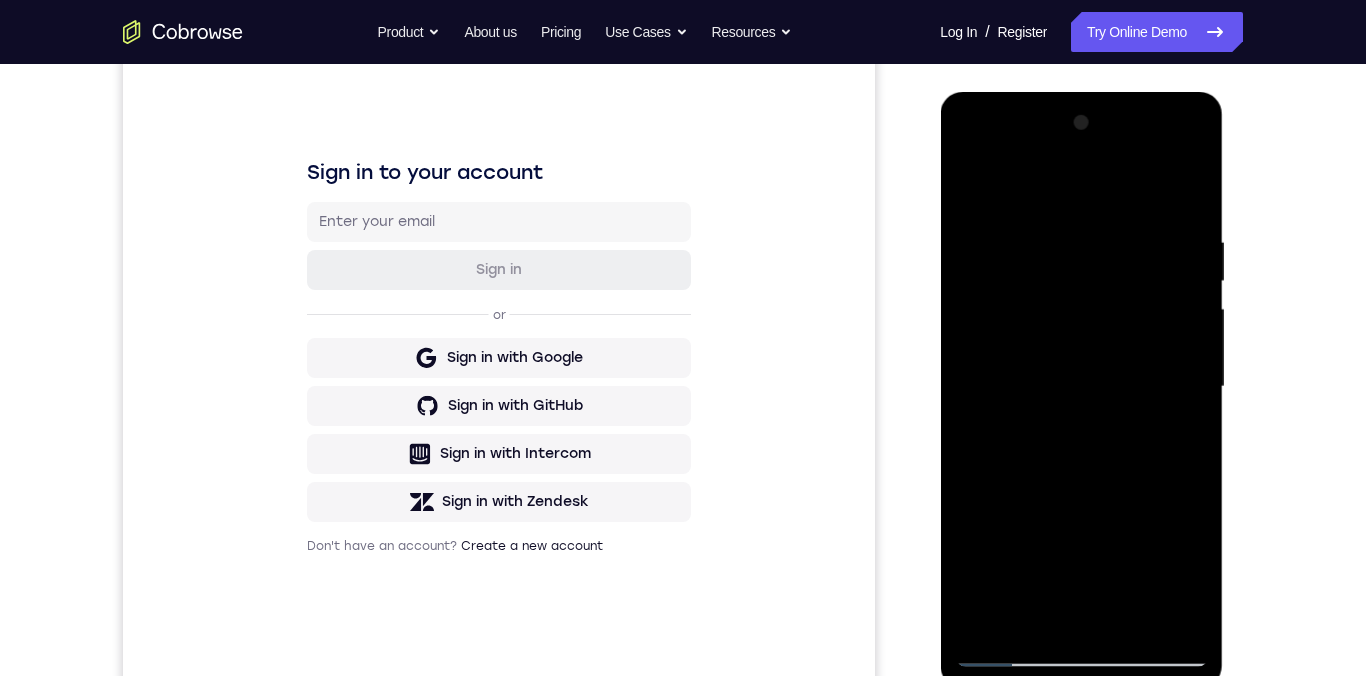 scroll, scrollTop: 206, scrollLeft: 0, axis: vertical 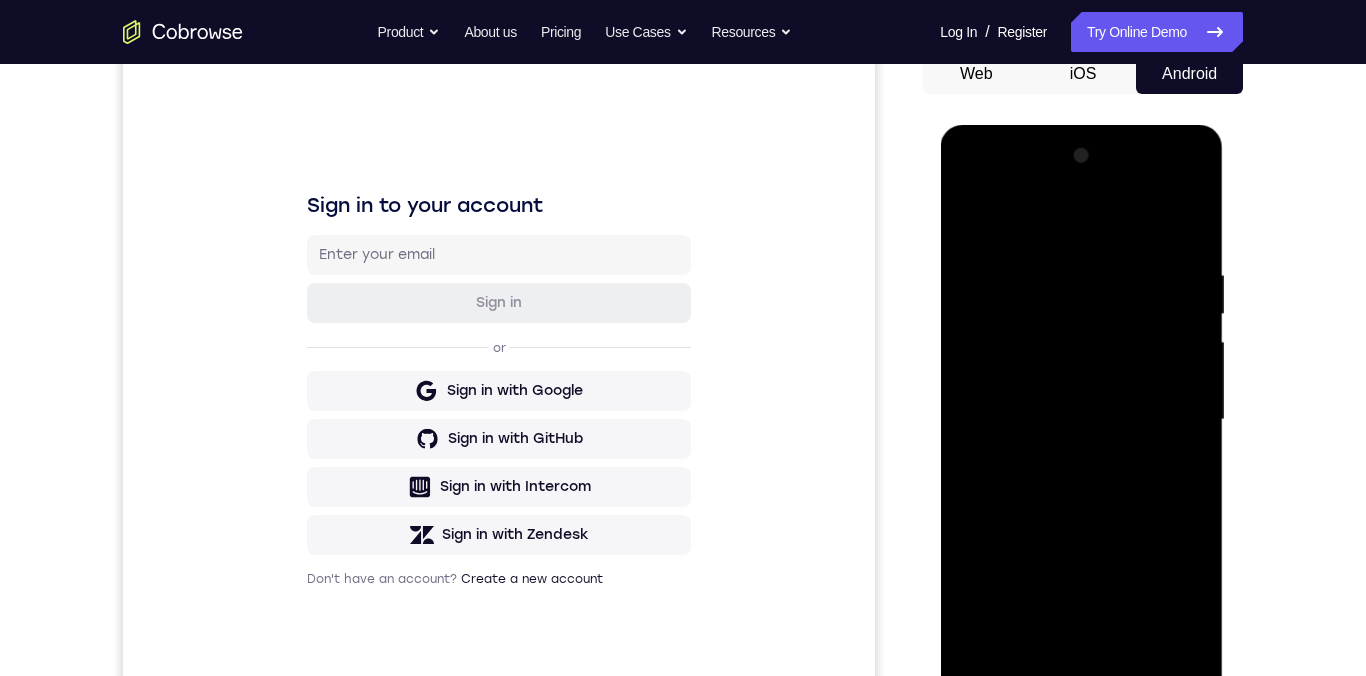 click at bounding box center (1081, 420) 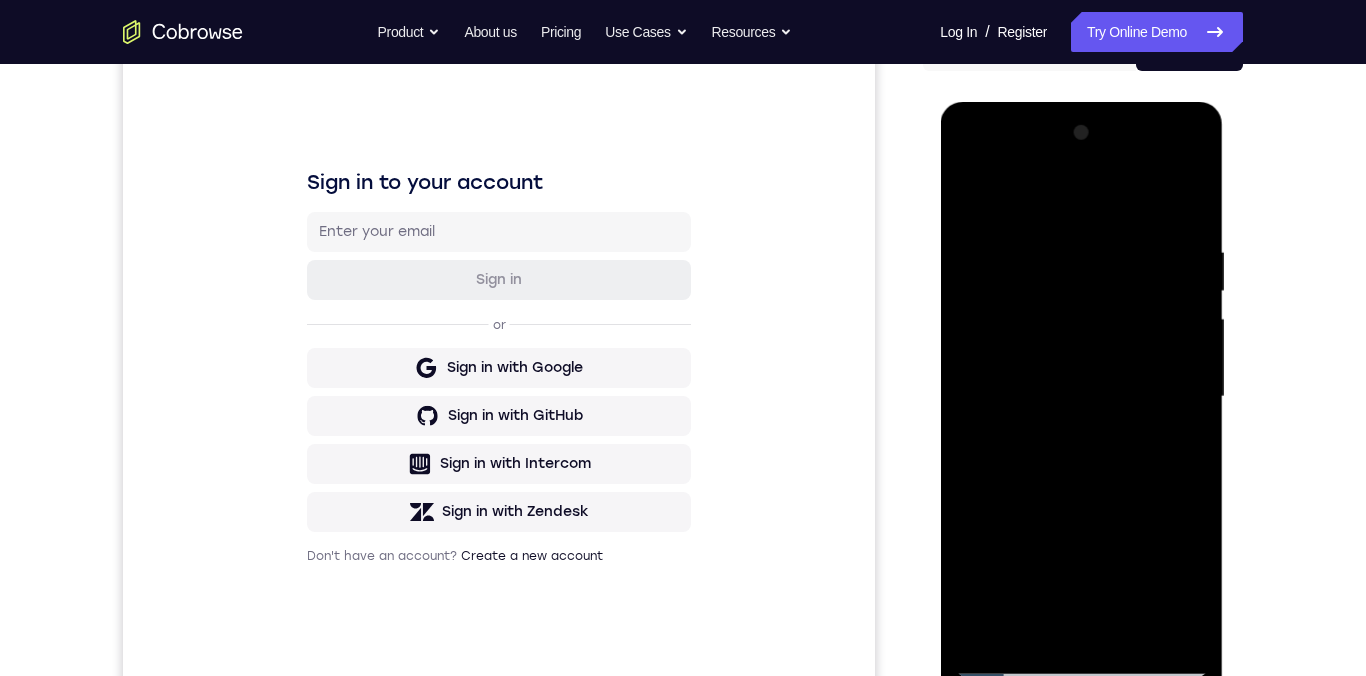 scroll, scrollTop: 297, scrollLeft: 0, axis: vertical 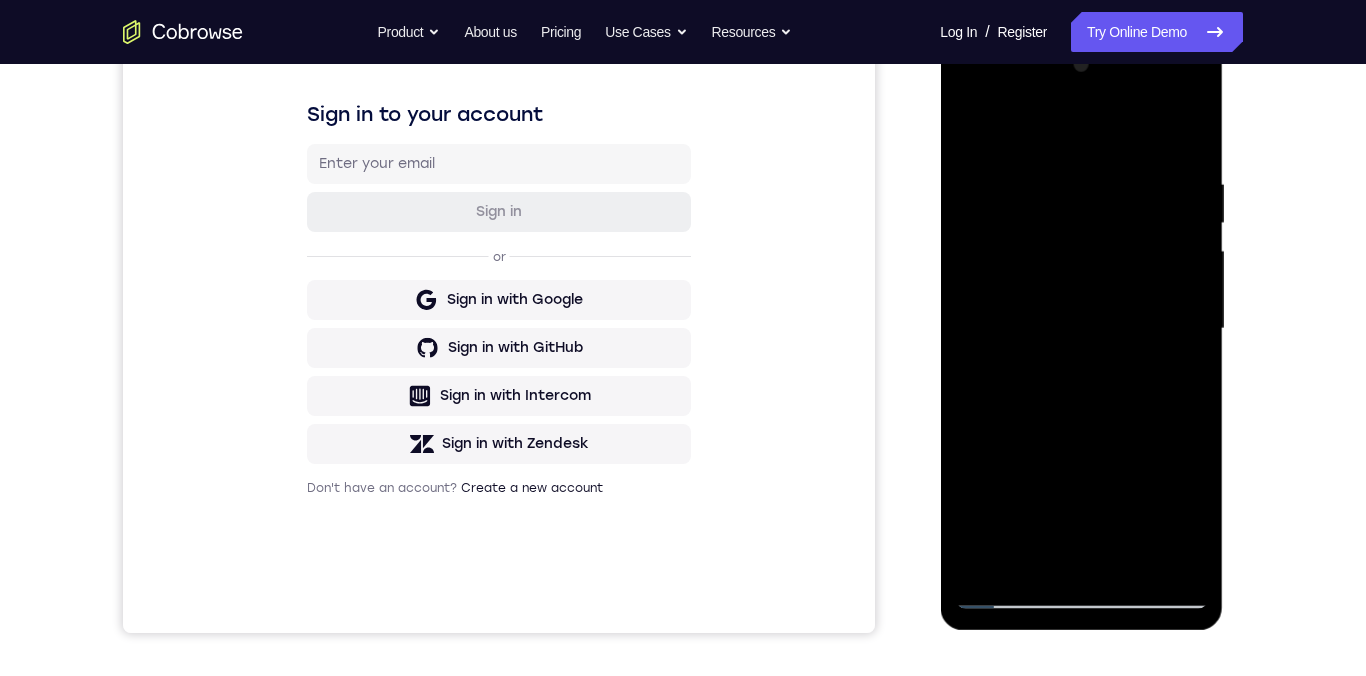 click at bounding box center [1081, 329] 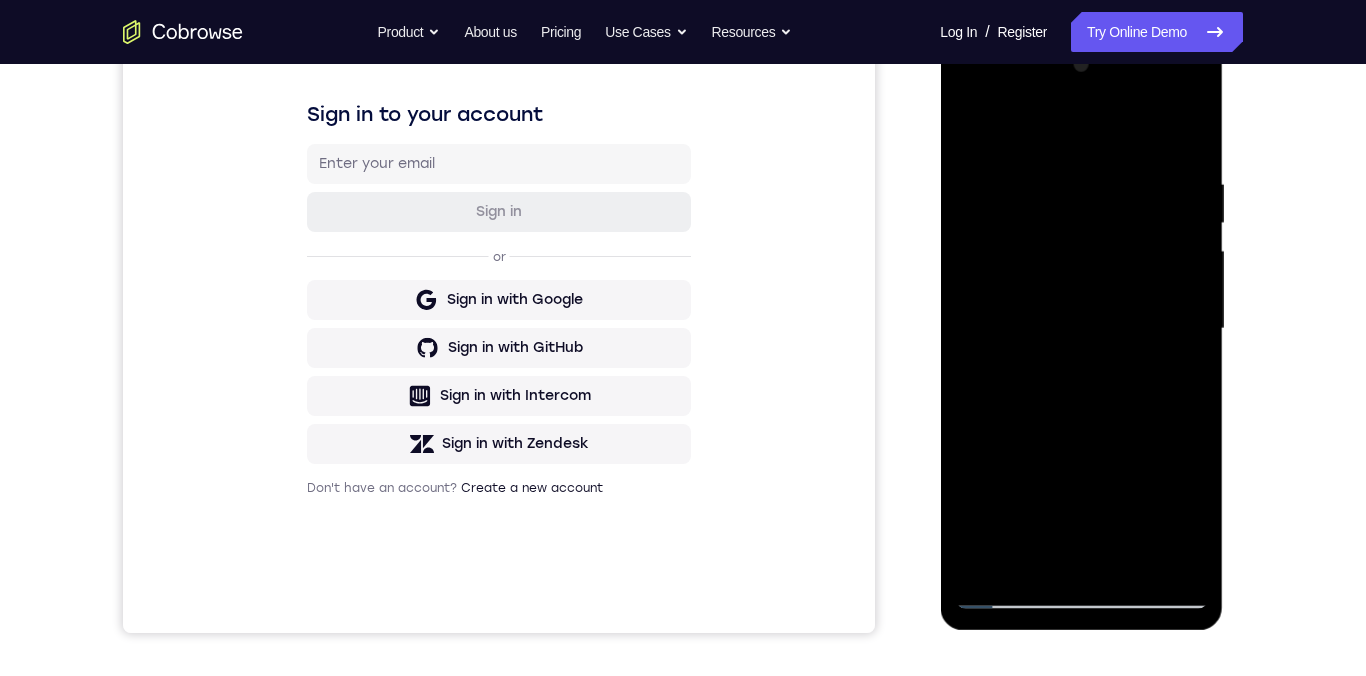 click at bounding box center (1081, 329) 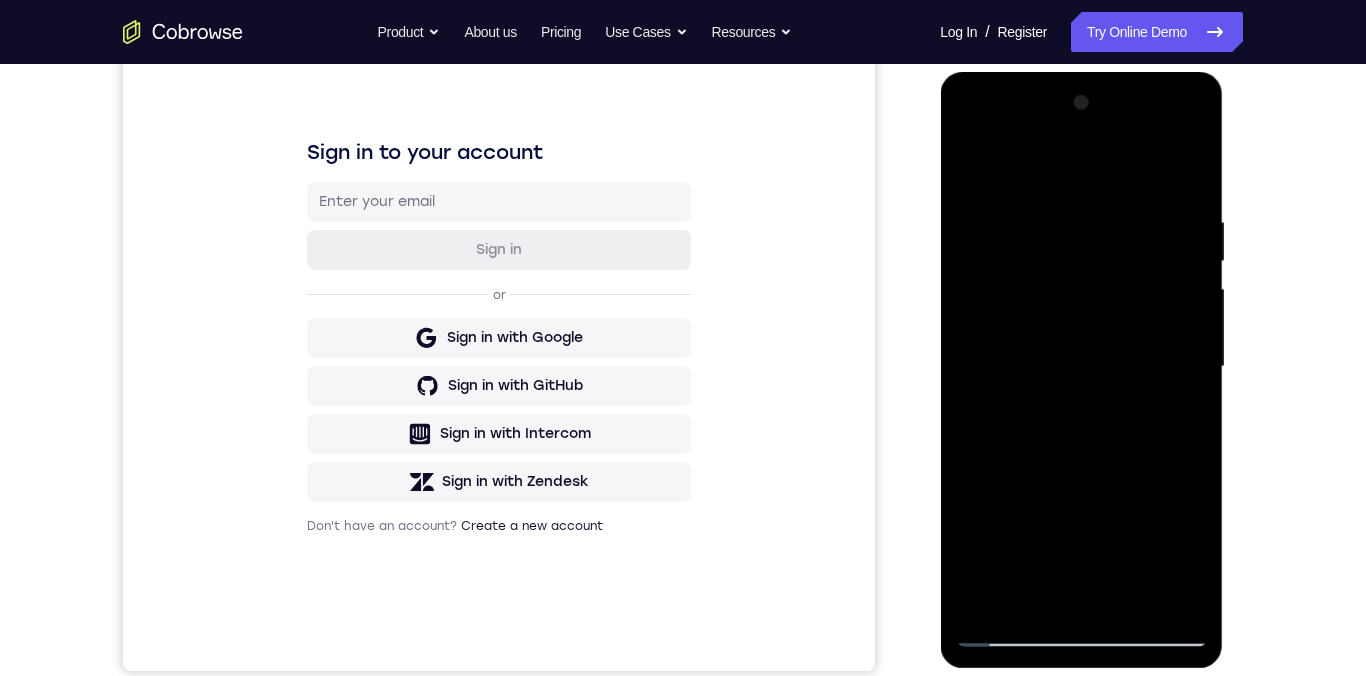 click at bounding box center (1081, 367) 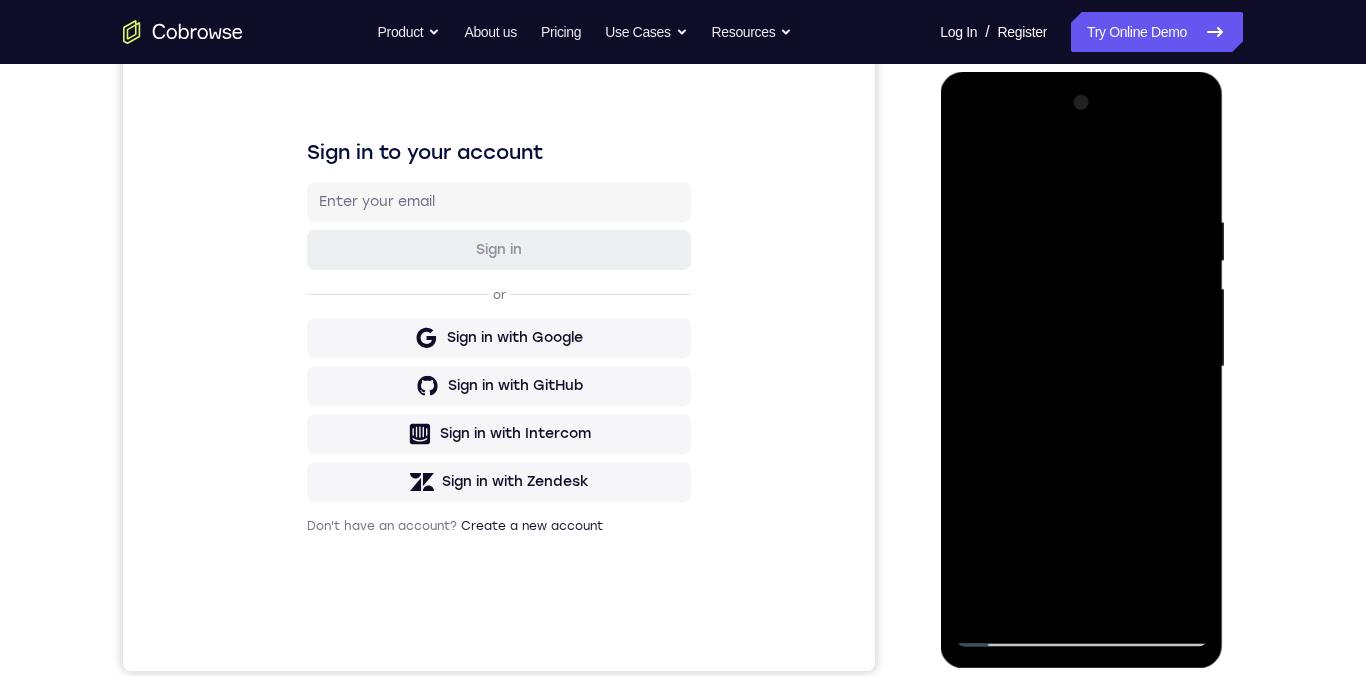 scroll, scrollTop: 255, scrollLeft: 0, axis: vertical 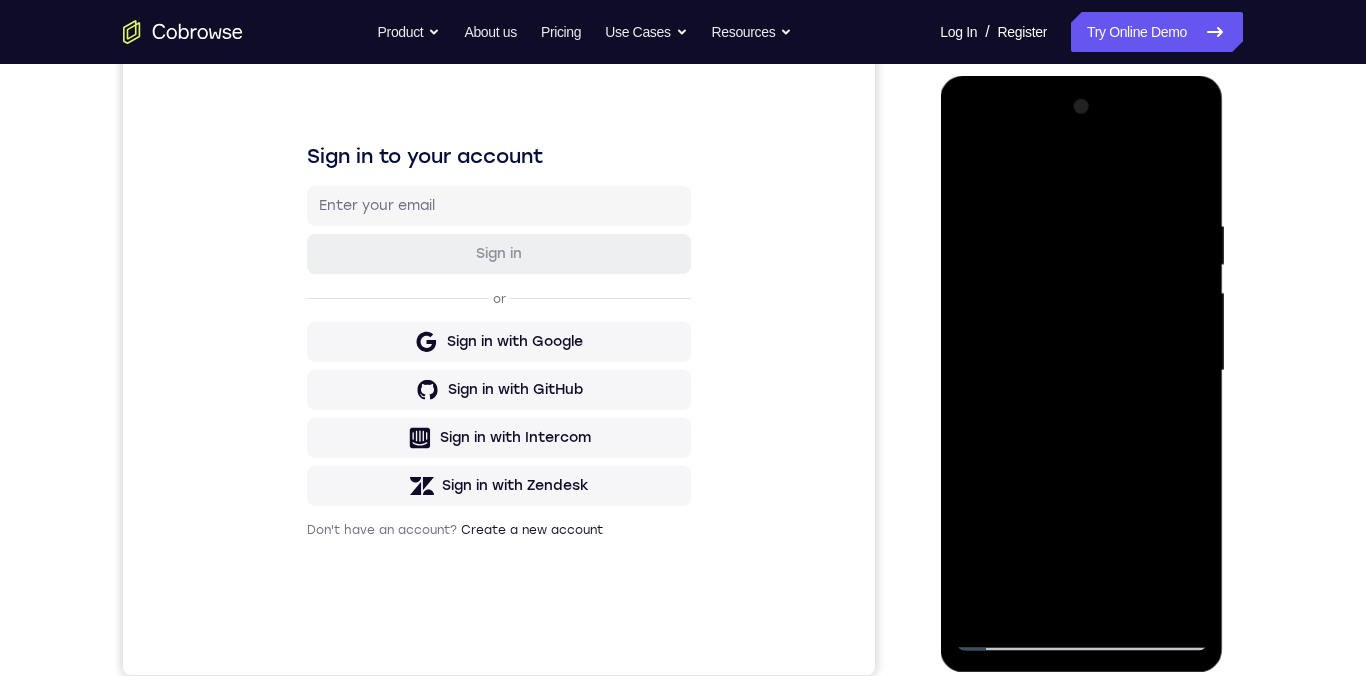 click at bounding box center [1081, 371] 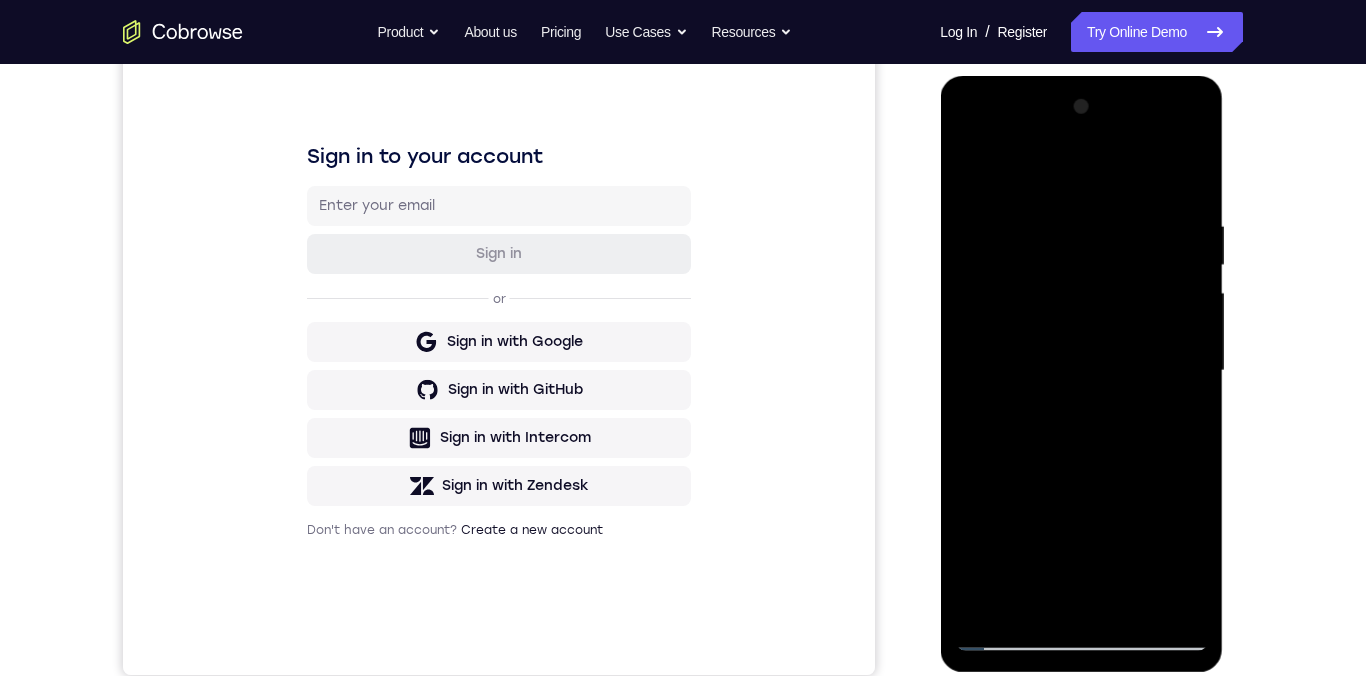 click at bounding box center [1081, 371] 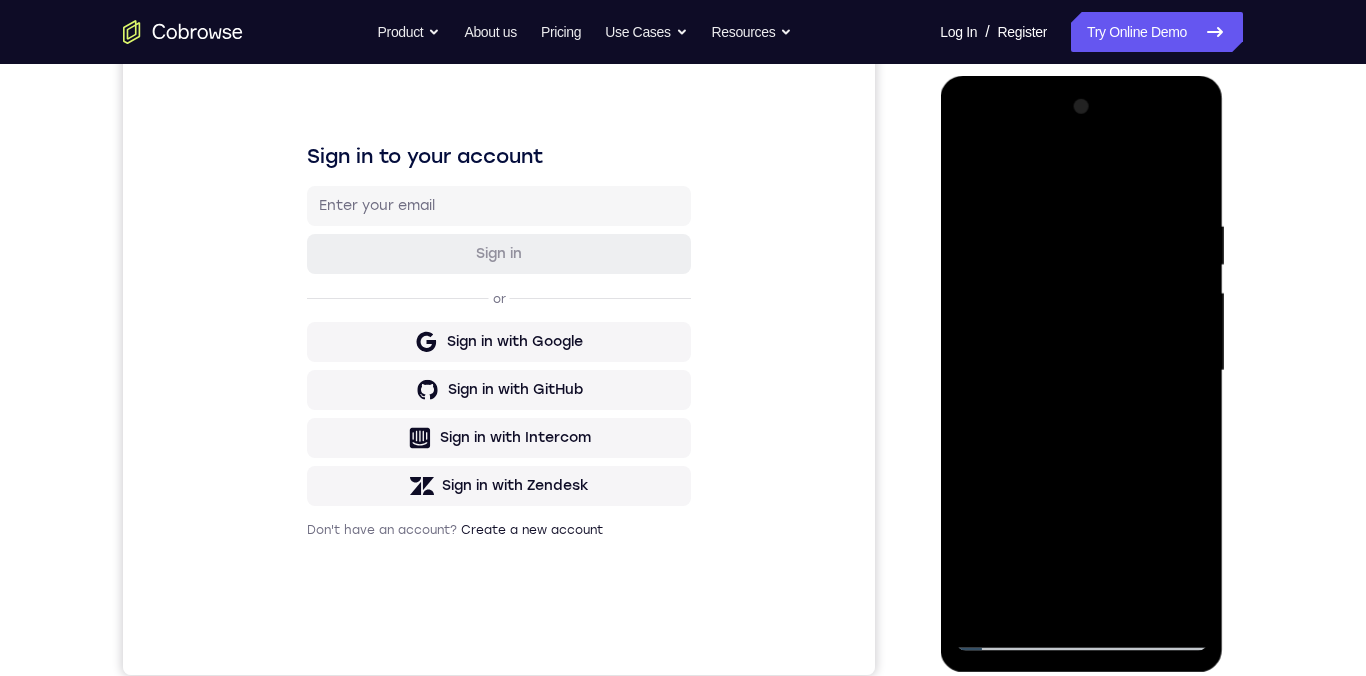 click at bounding box center [1081, 371] 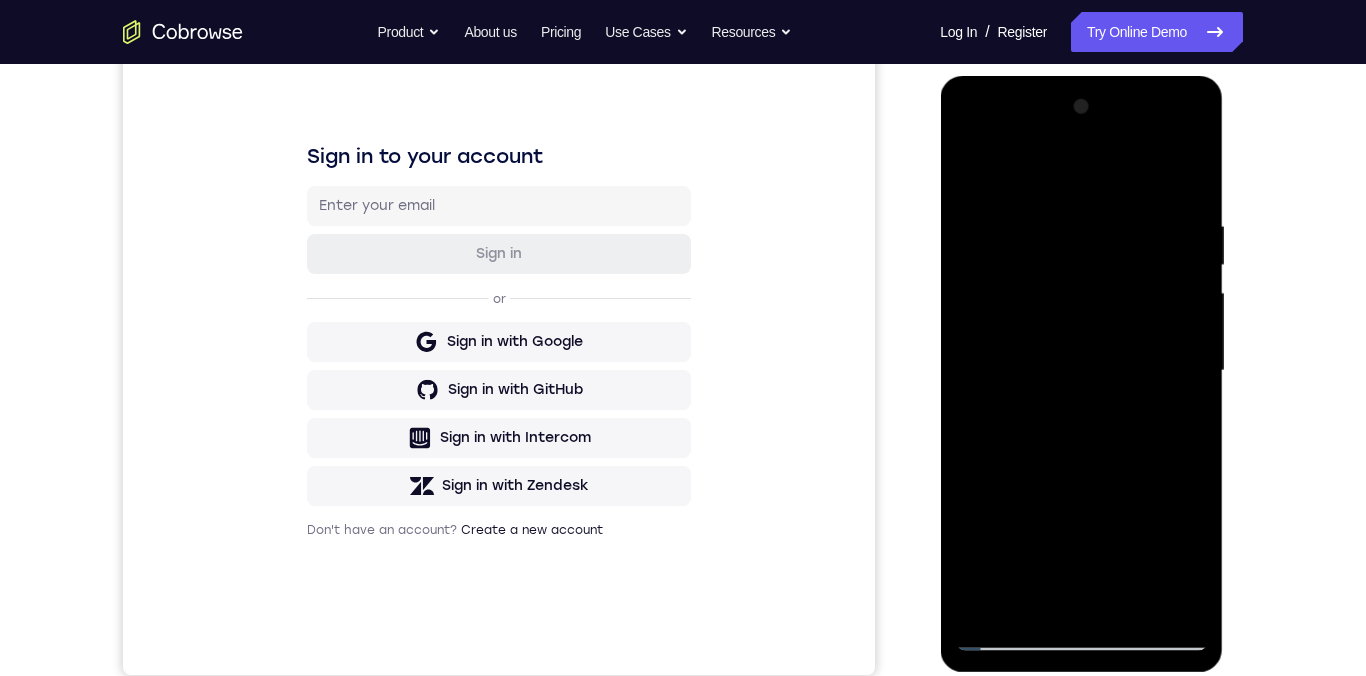 click at bounding box center (1081, 371) 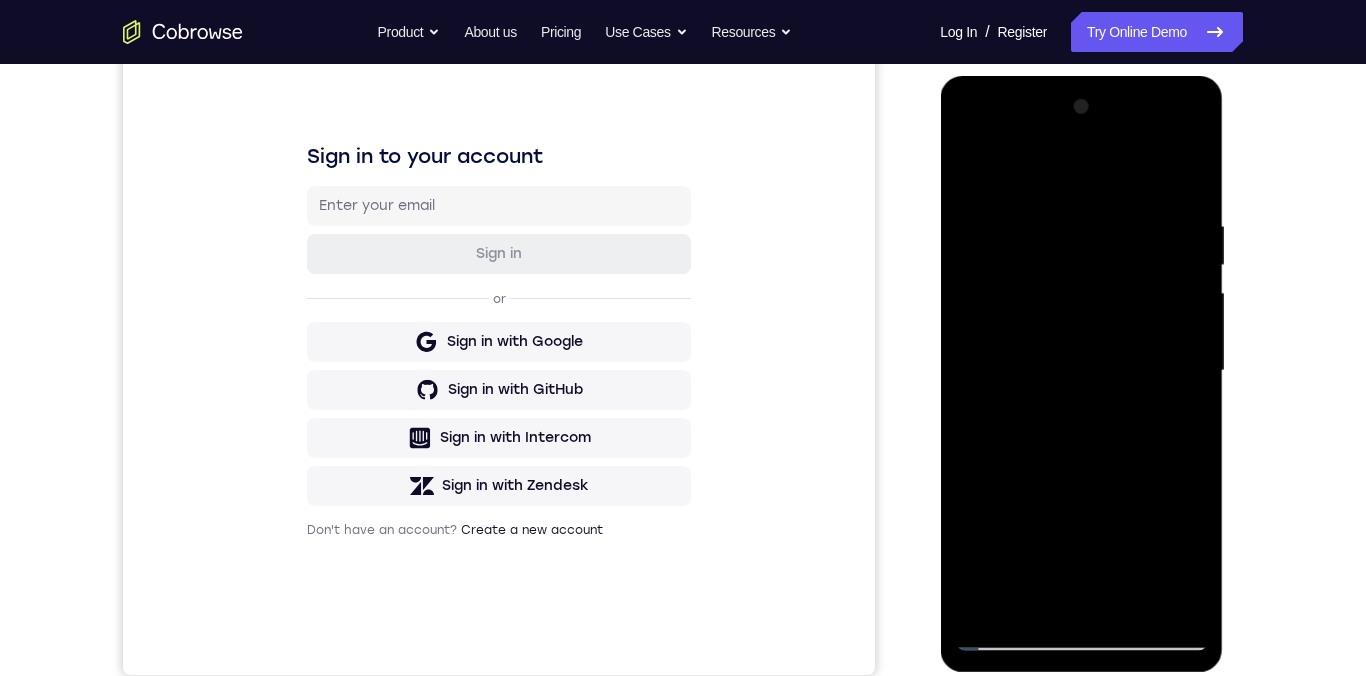 click at bounding box center (1081, 371) 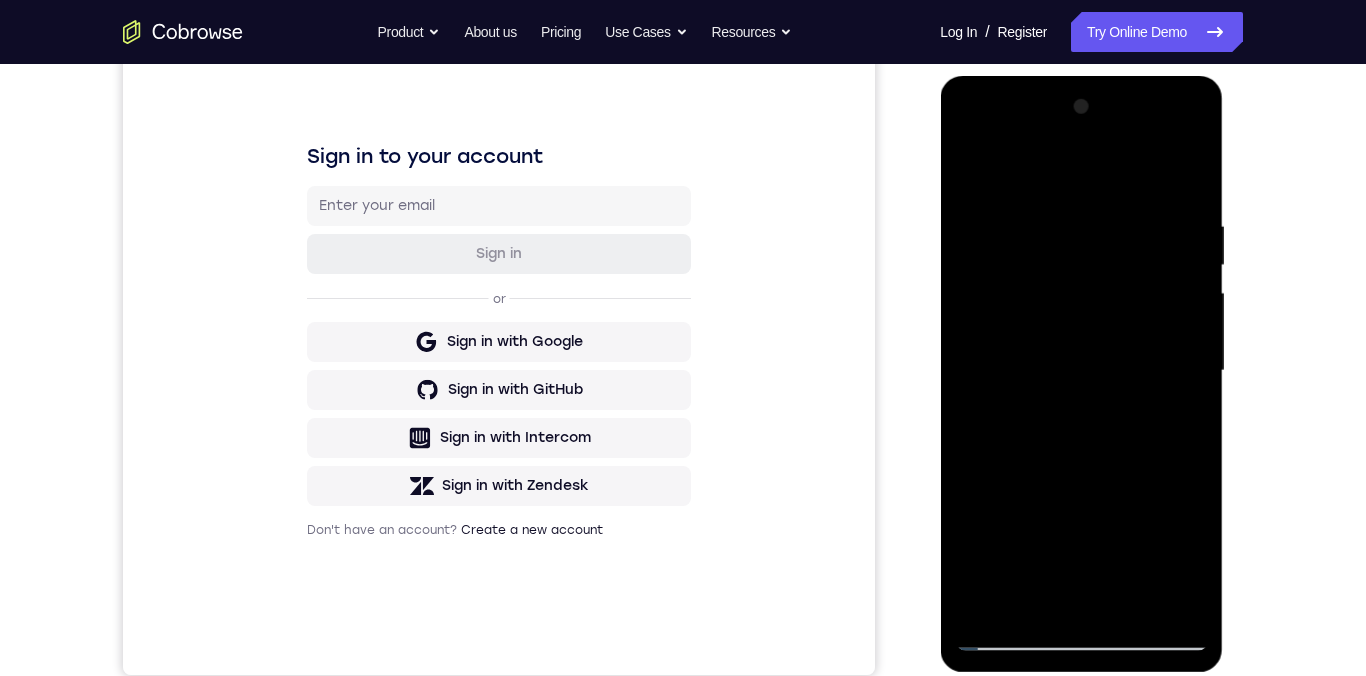 click at bounding box center (1081, 371) 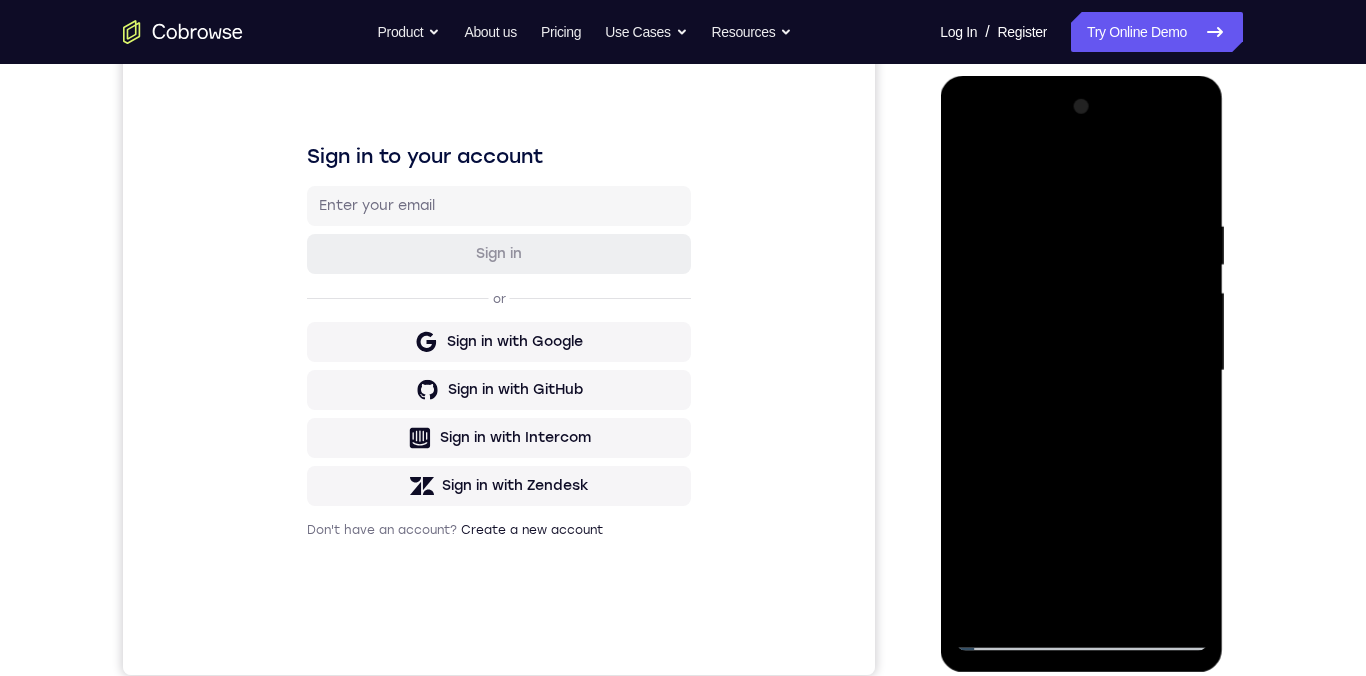 click at bounding box center [1081, 371] 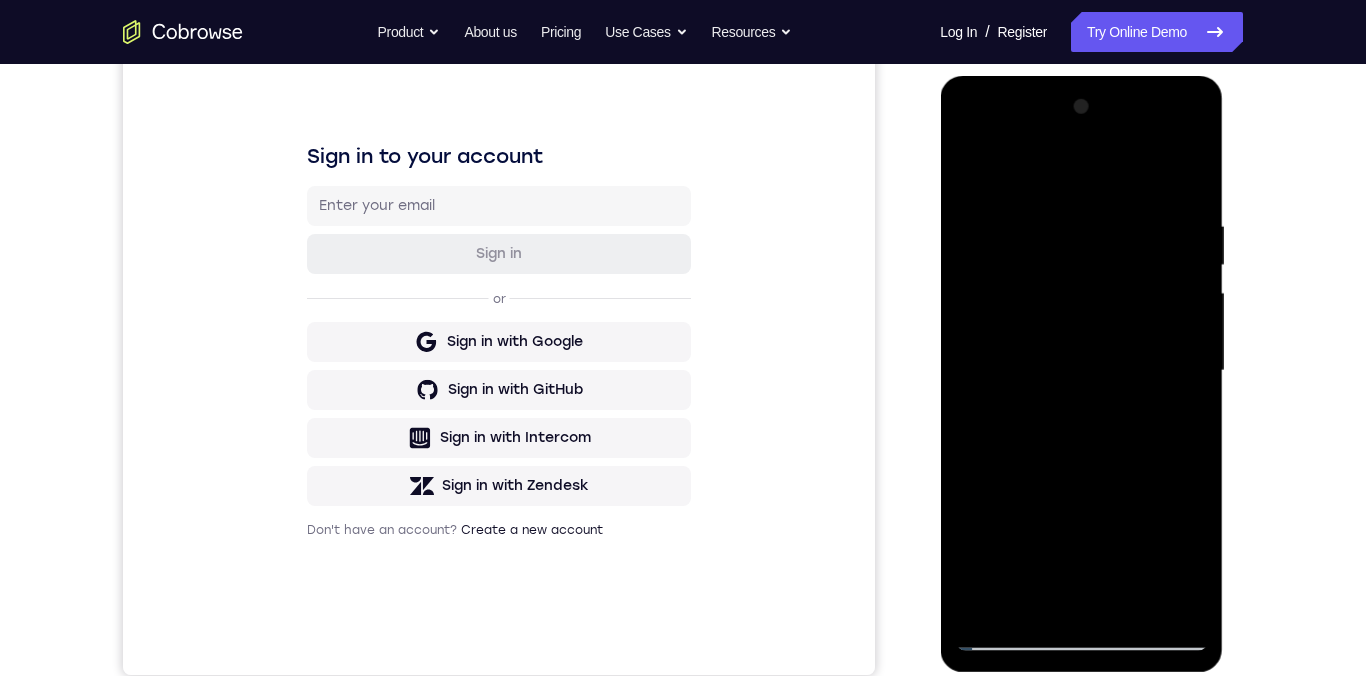 click at bounding box center (1081, 371) 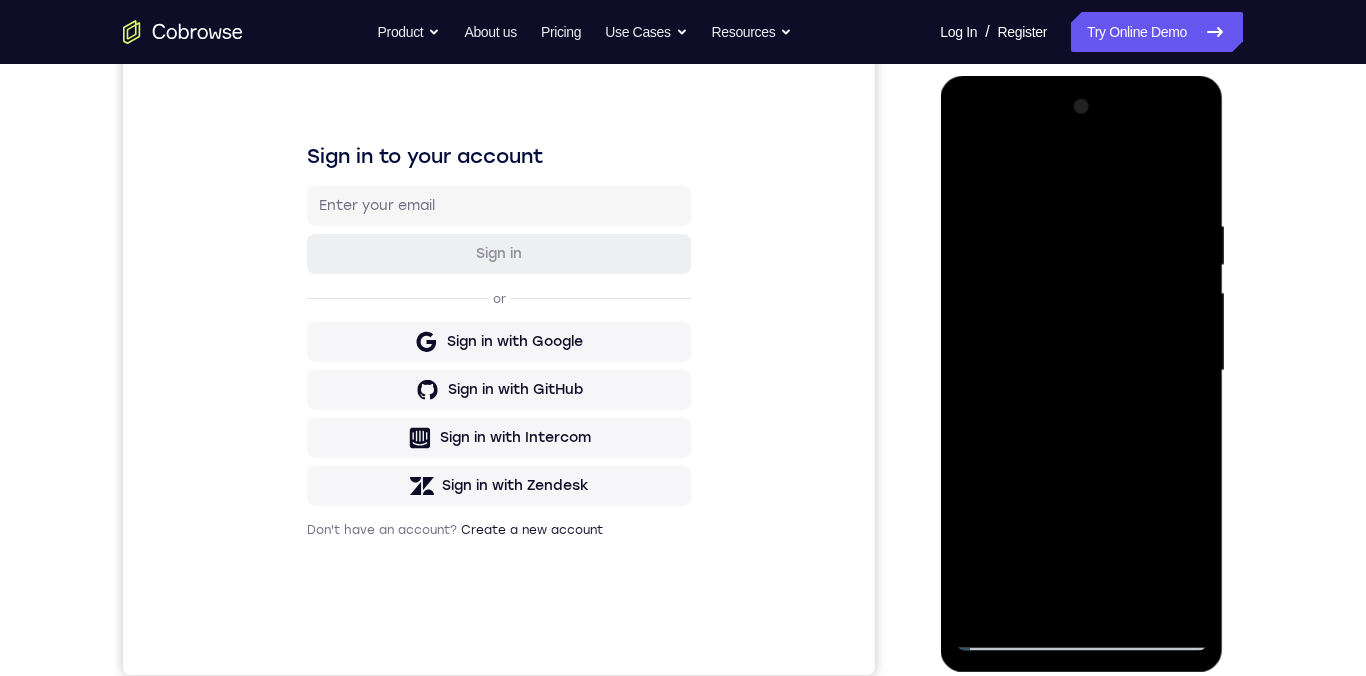 click at bounding box center (1081, 371) 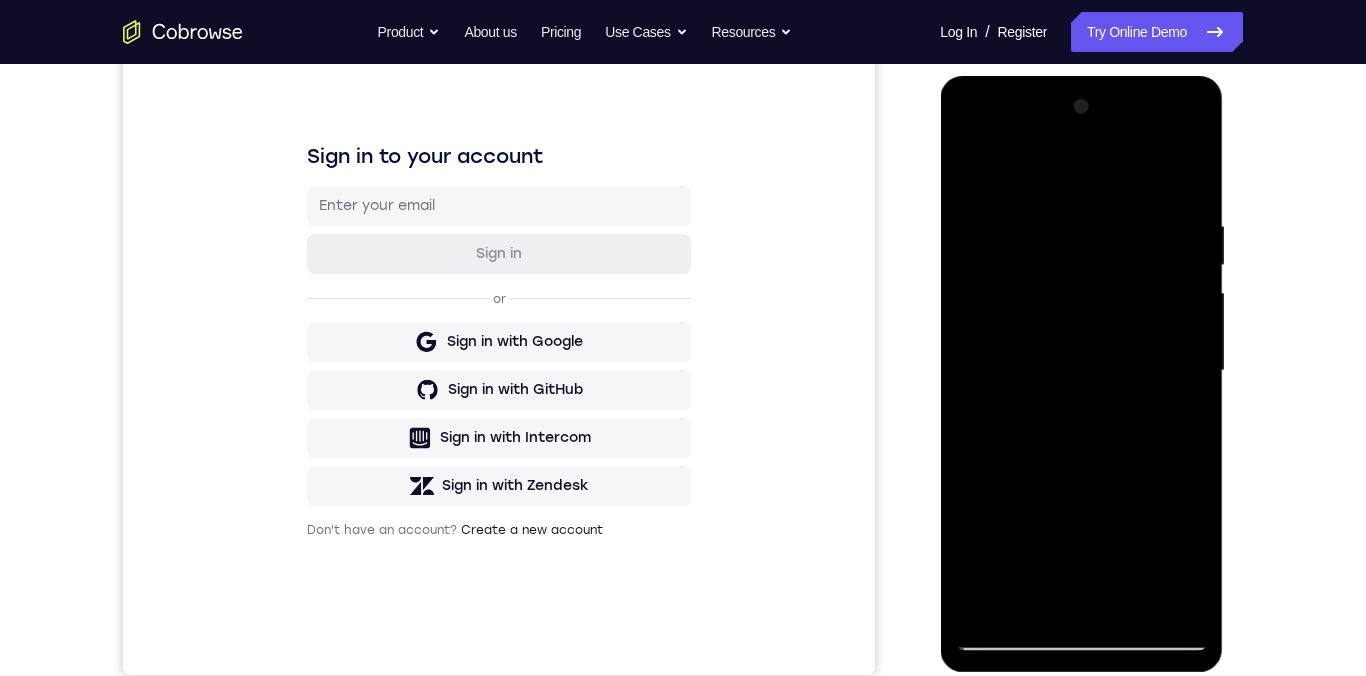 click at bounding box center (1081, 371) 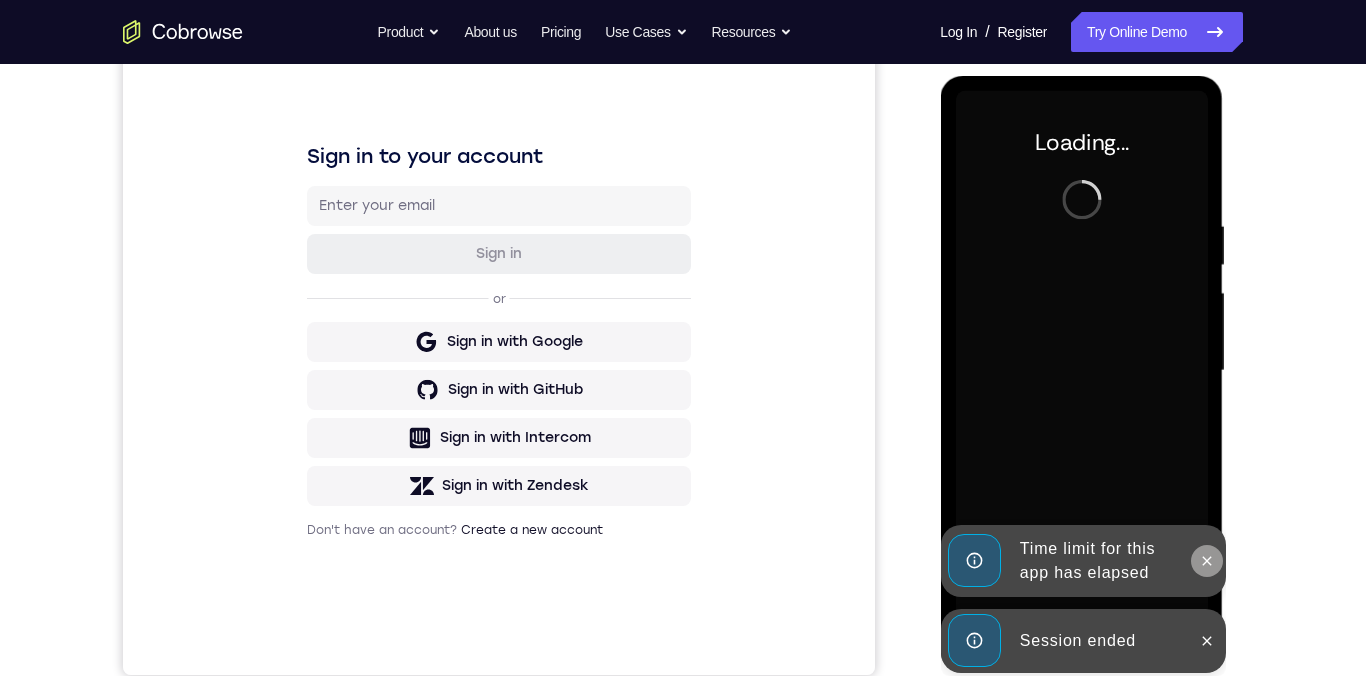 click 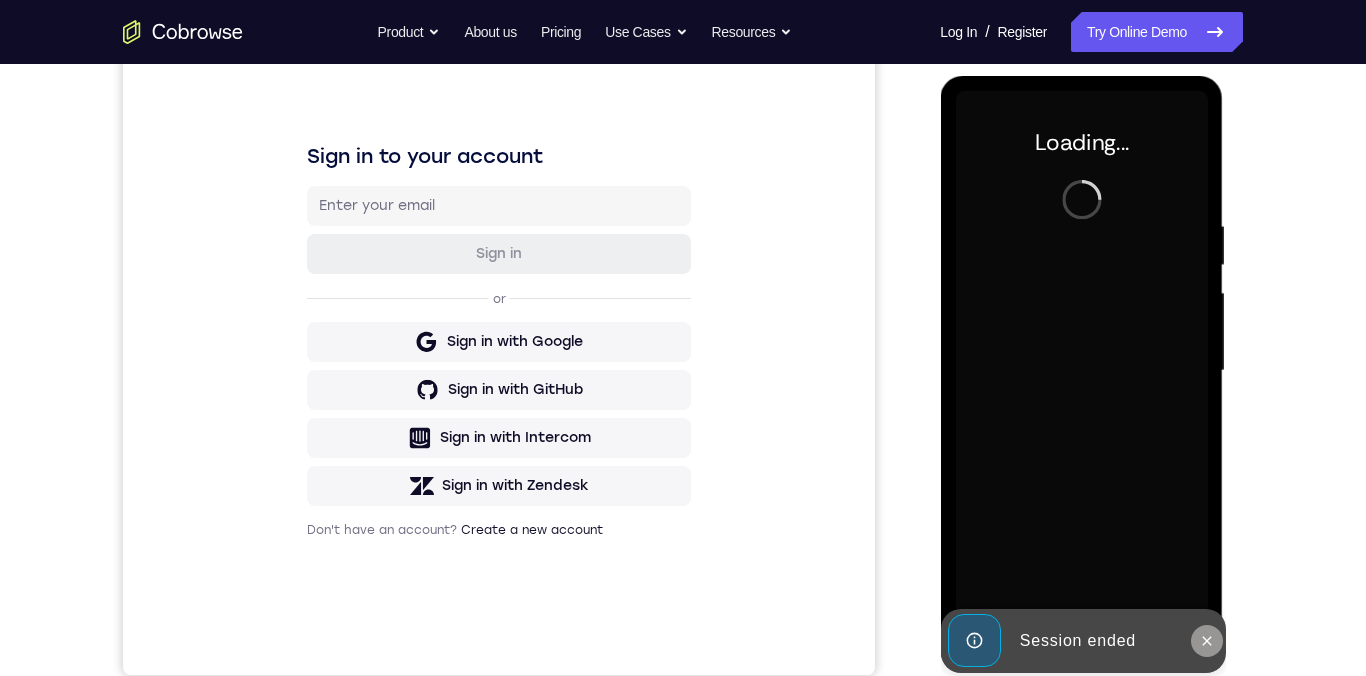 click 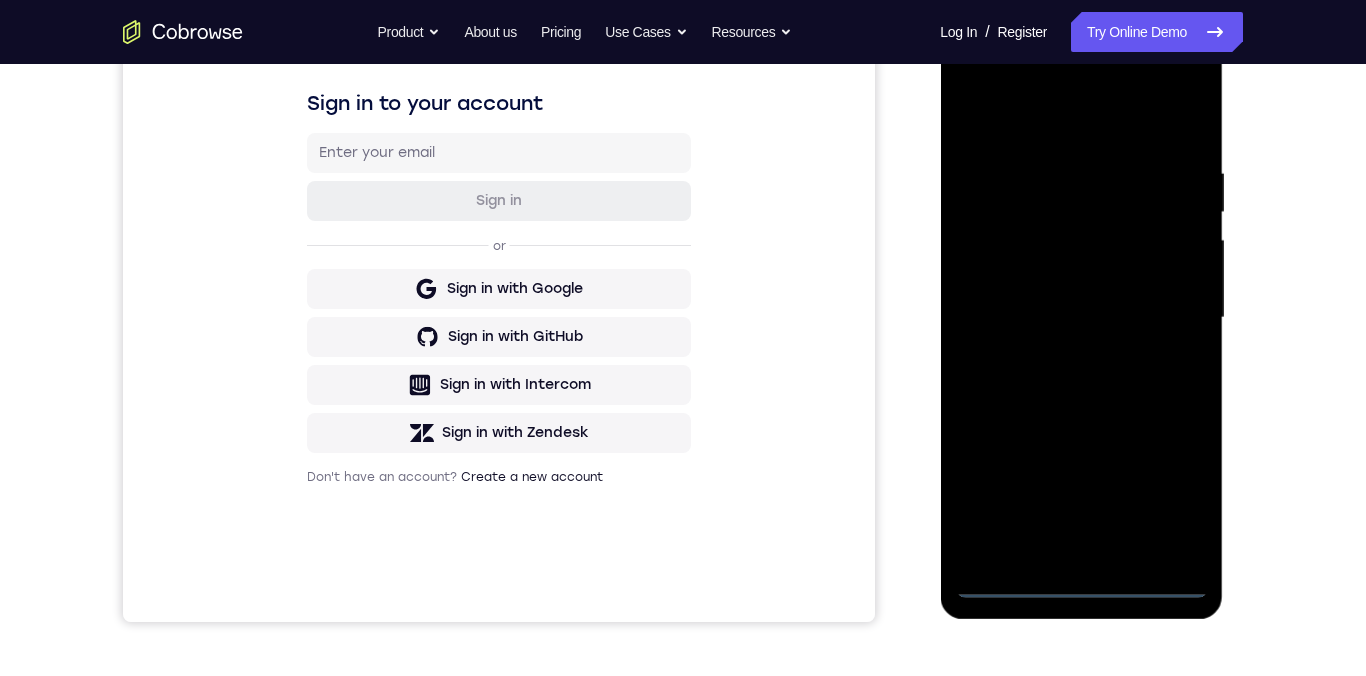 scroll, scrollTop: 424, scrollLeft: 0, axis: vertical 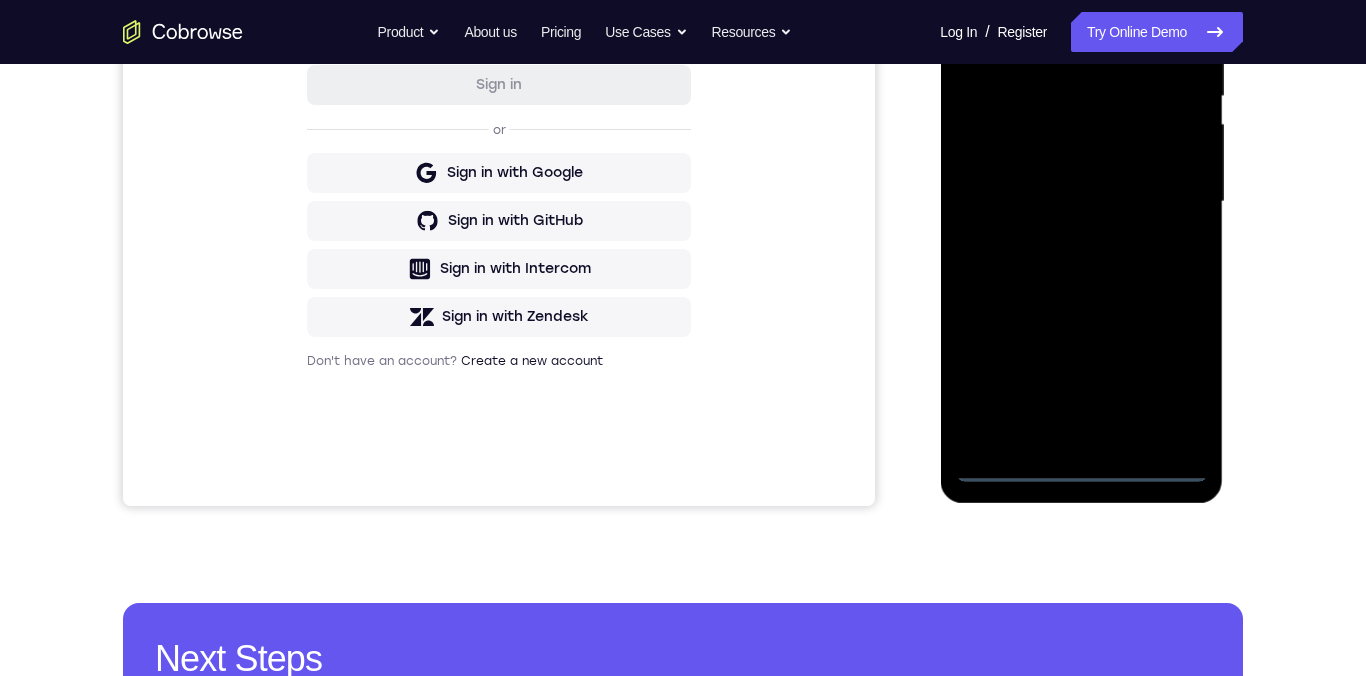 click at bounding box center (1081, 202) 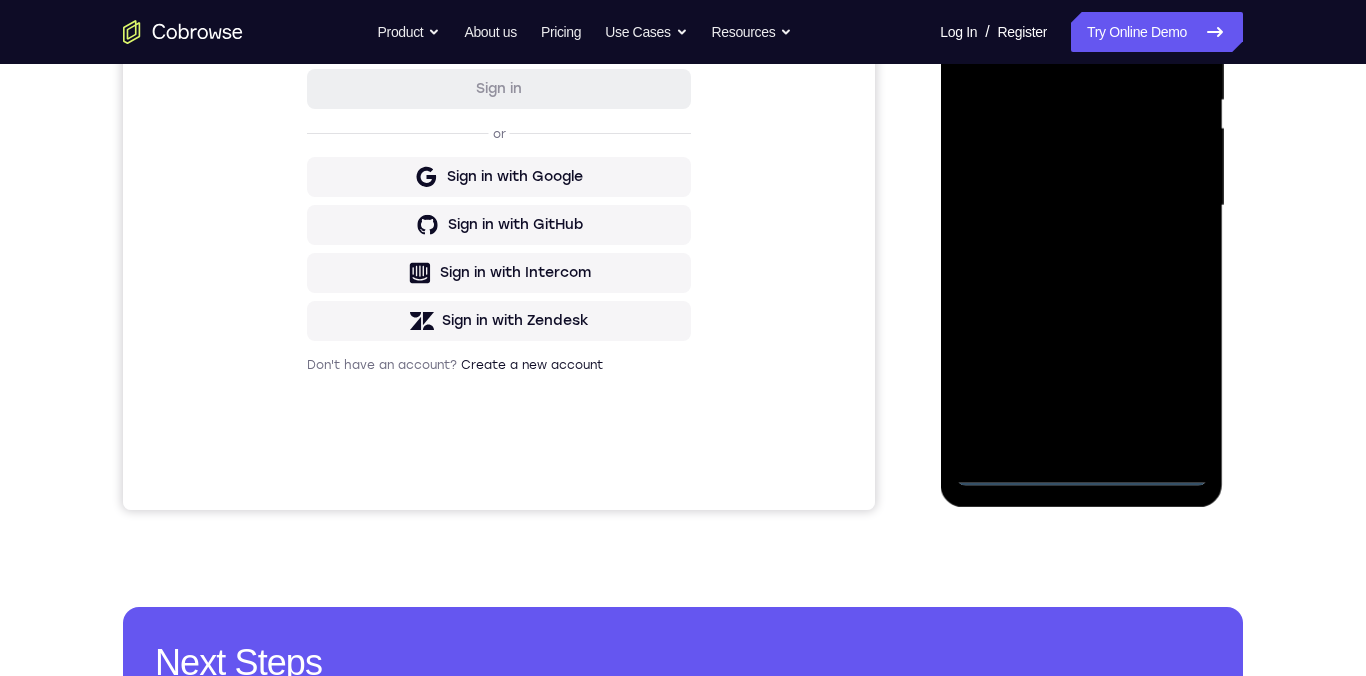scroll, scrollTop: 361, scrollLeft: 0, axis: vertical 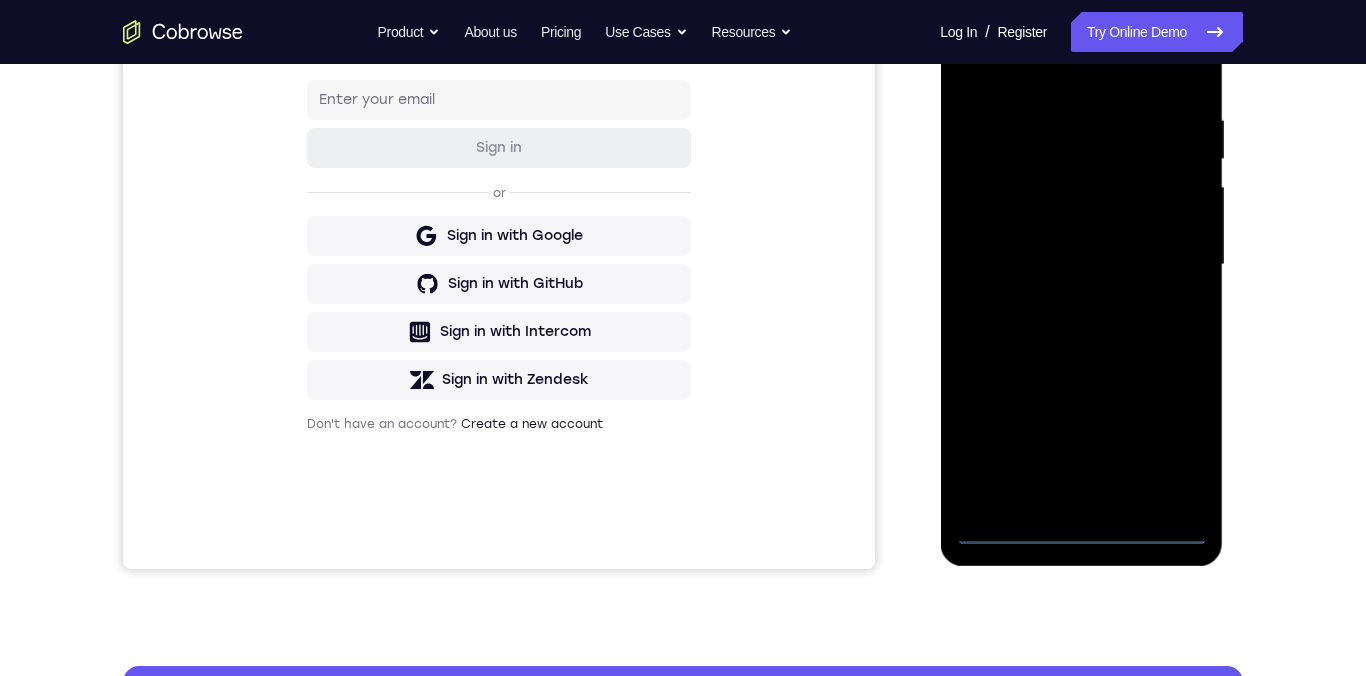 click at bounding box center [1081, 265] 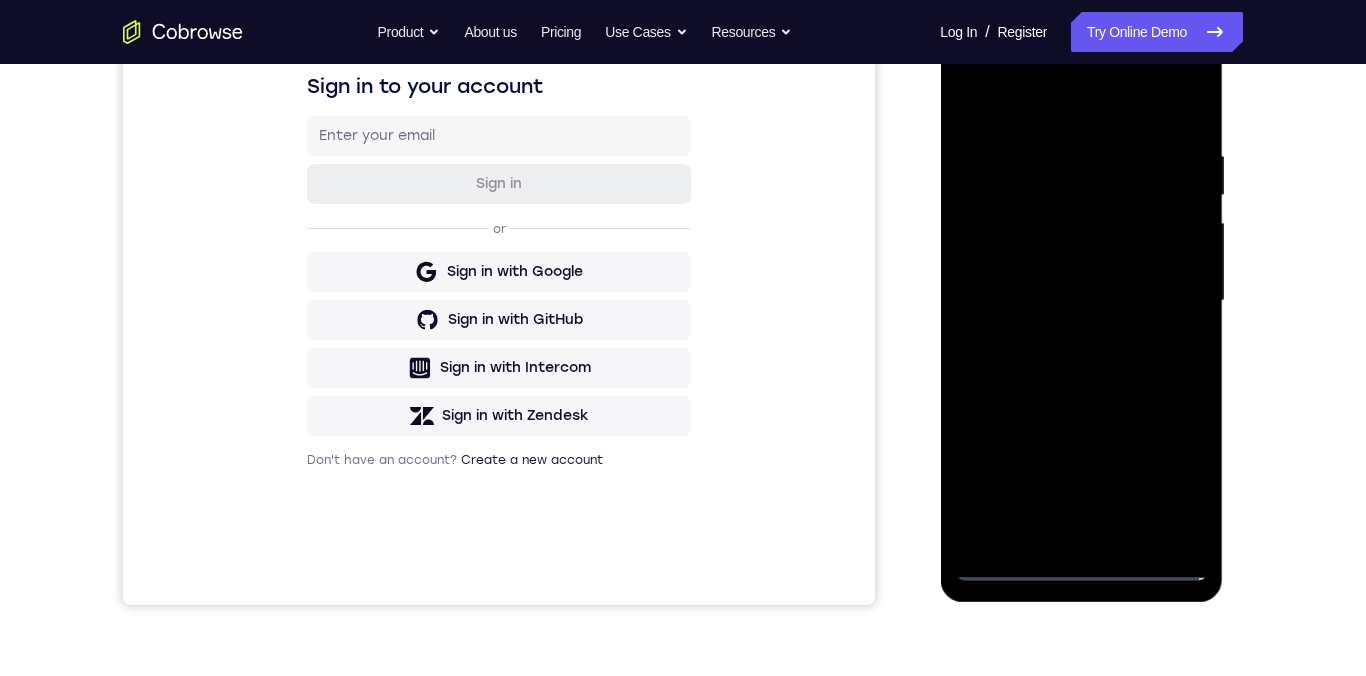 scroll, scrollTop: 288, scrollLeft: 0, axis: vertical 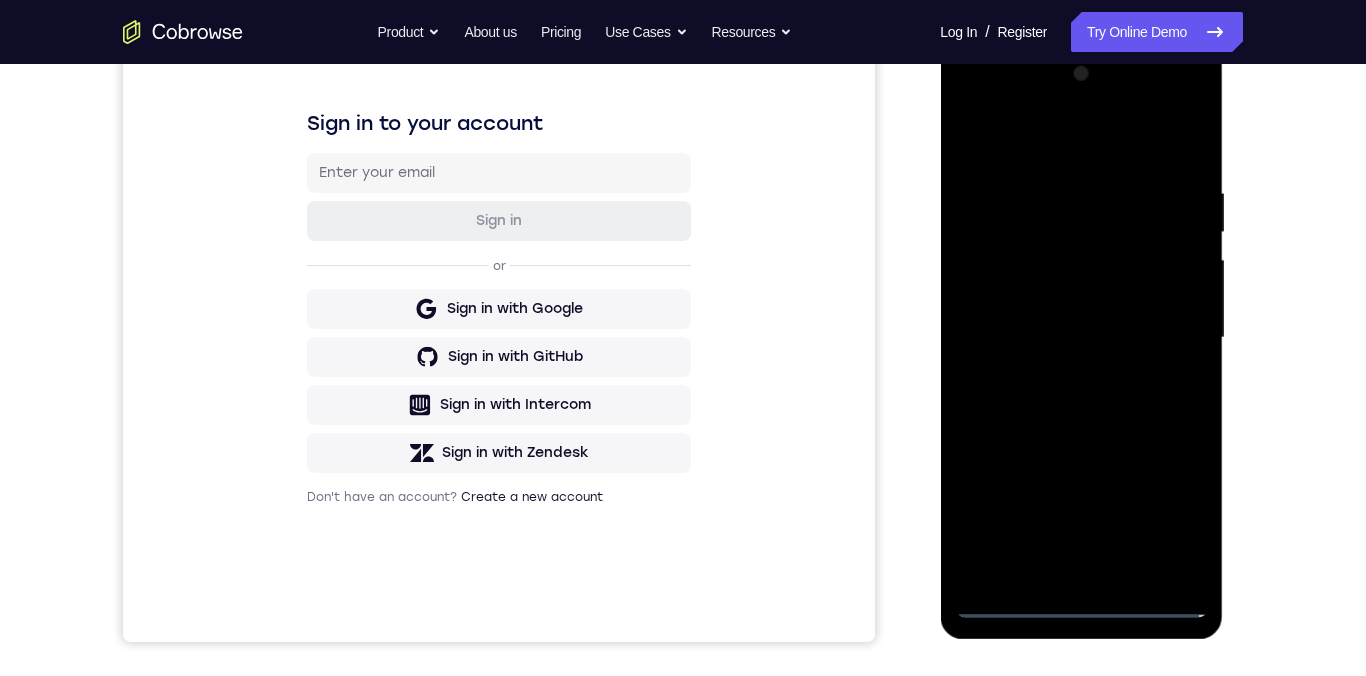 click on "Your Support Agent             Your Customer       Web   iOS   Android" at bounding box center (683, 273) 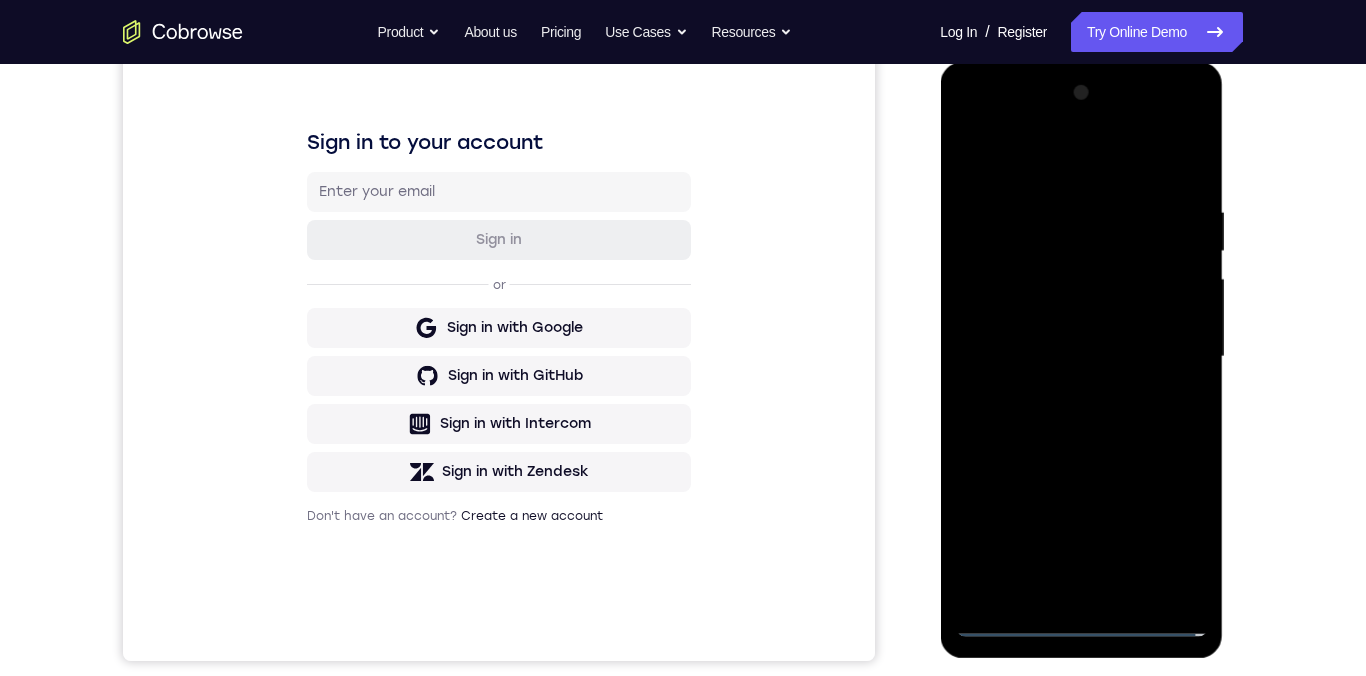 click at bounding box center (1081, 357) 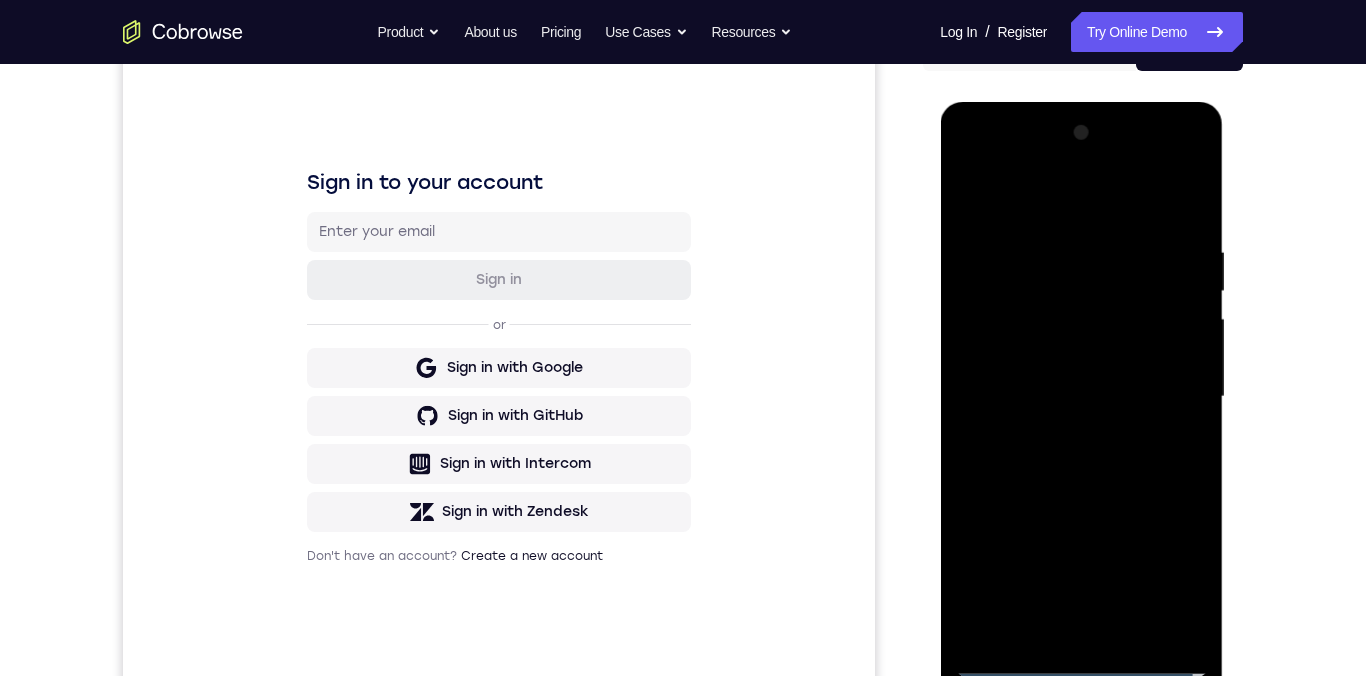 click at bounding box center (1081, 397) 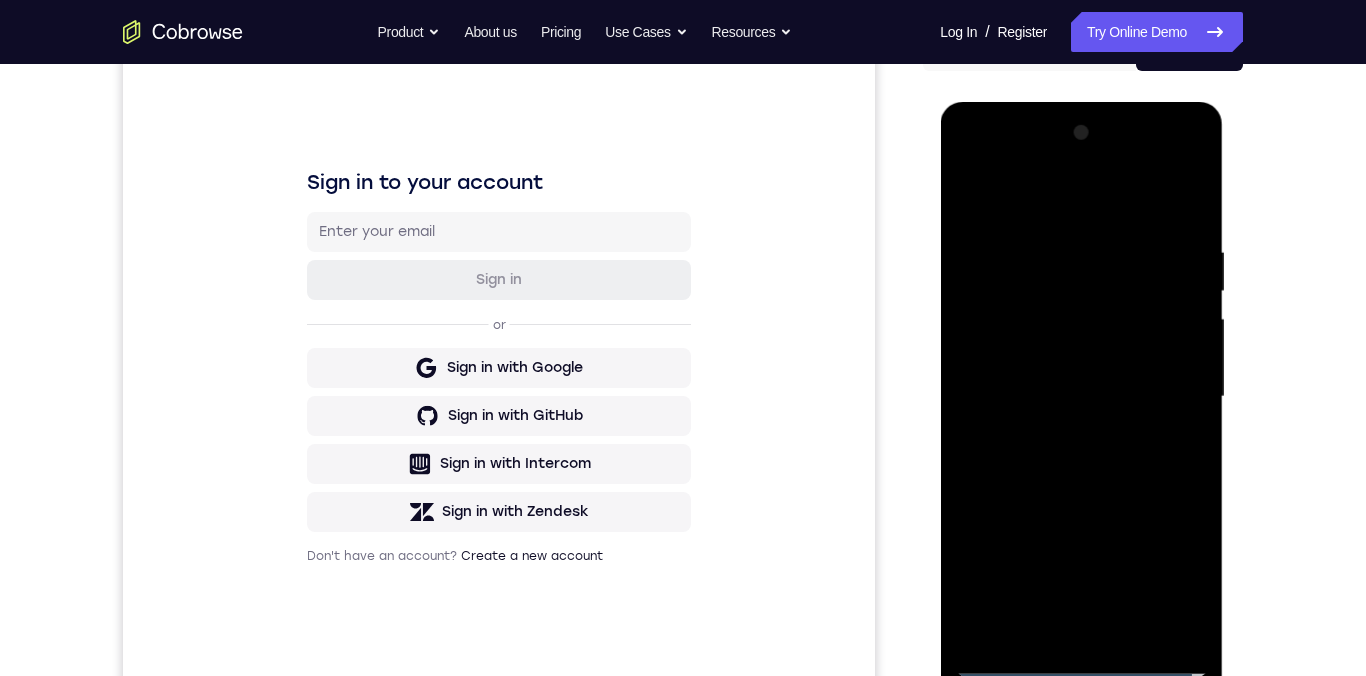 click at bounding box center (1081, 397) 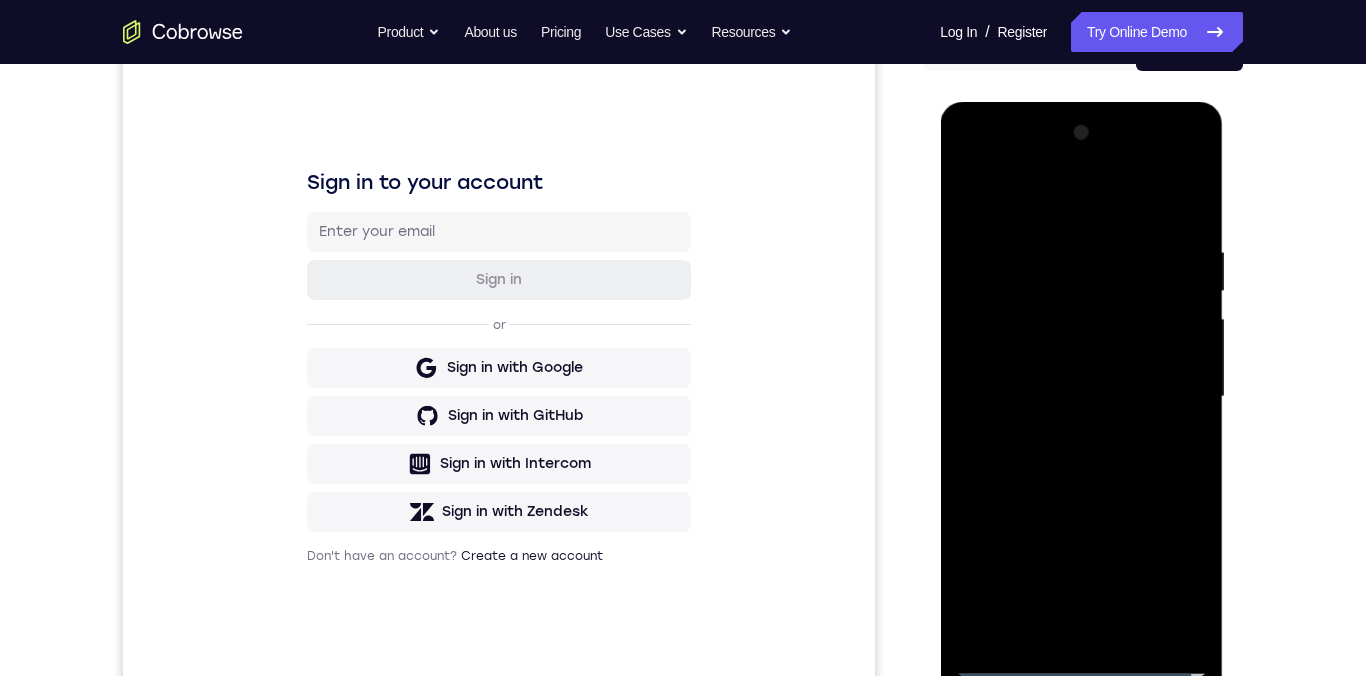 click at bounding box center (1081, 397) 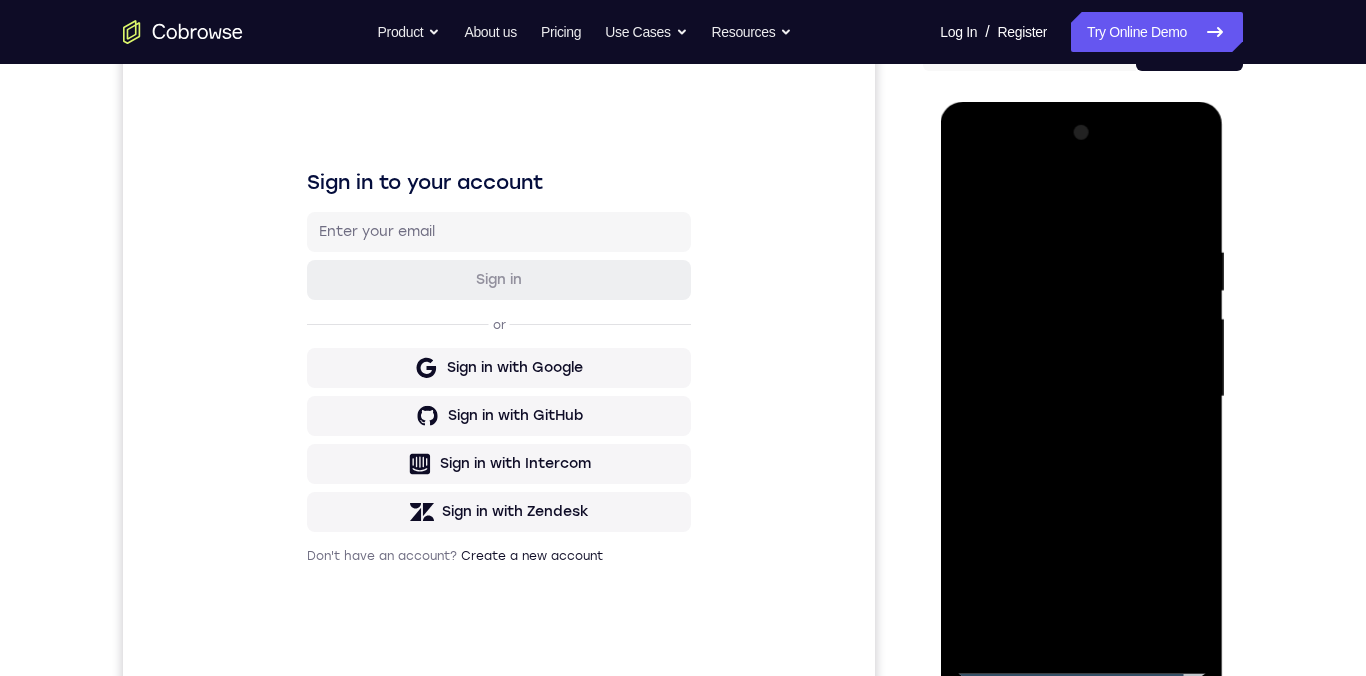 click at bounding box center [1081, 397] 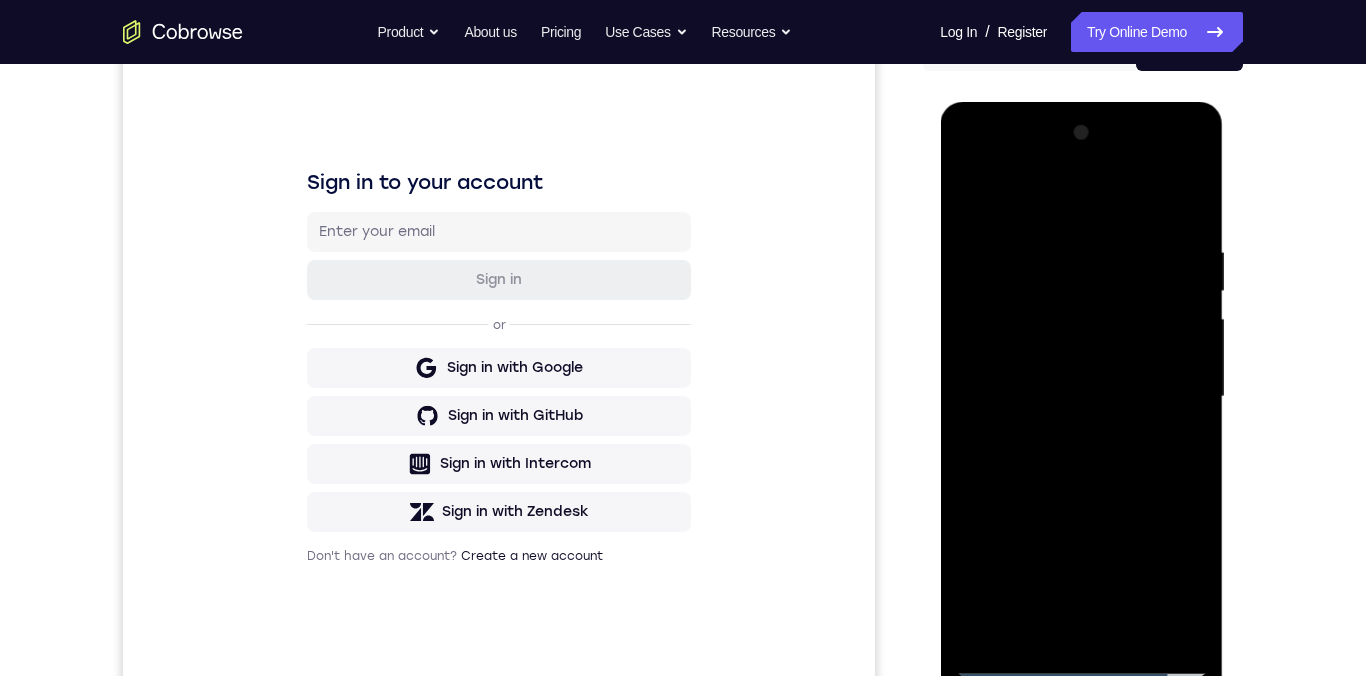 click at bounding box center (1081, 397) 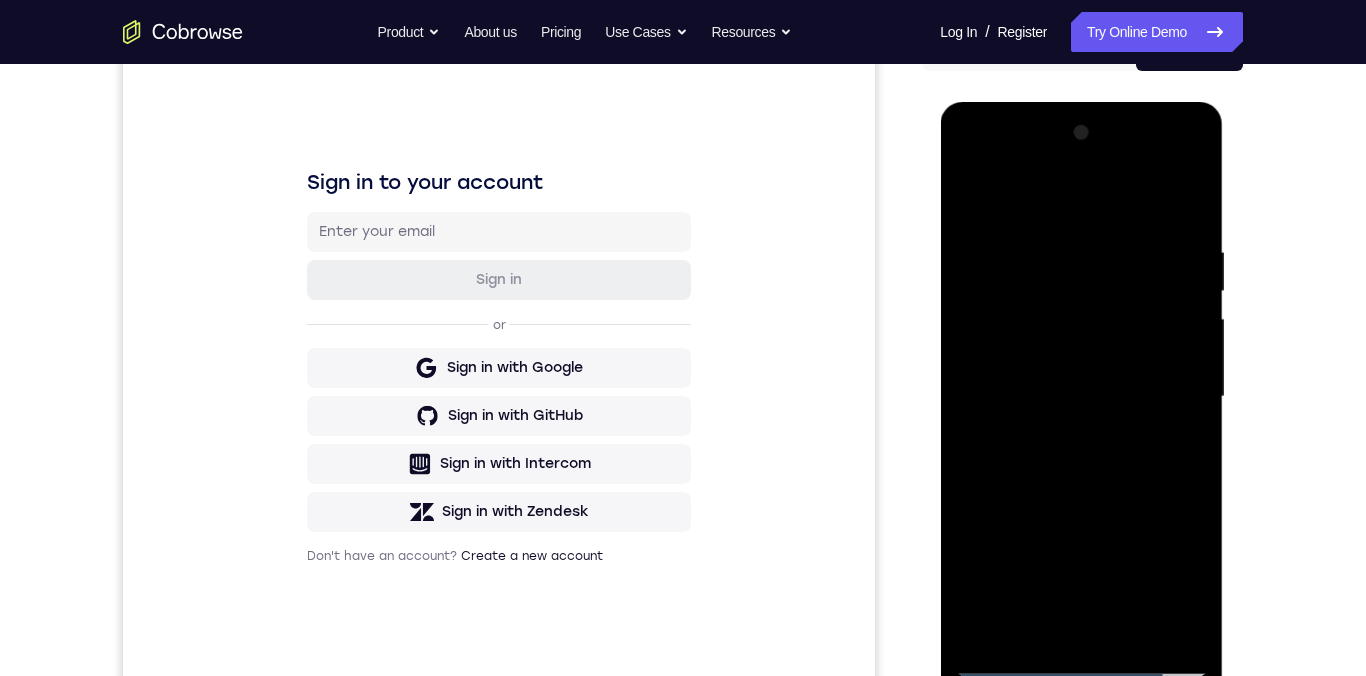 click at bounding box center (1081, 397) 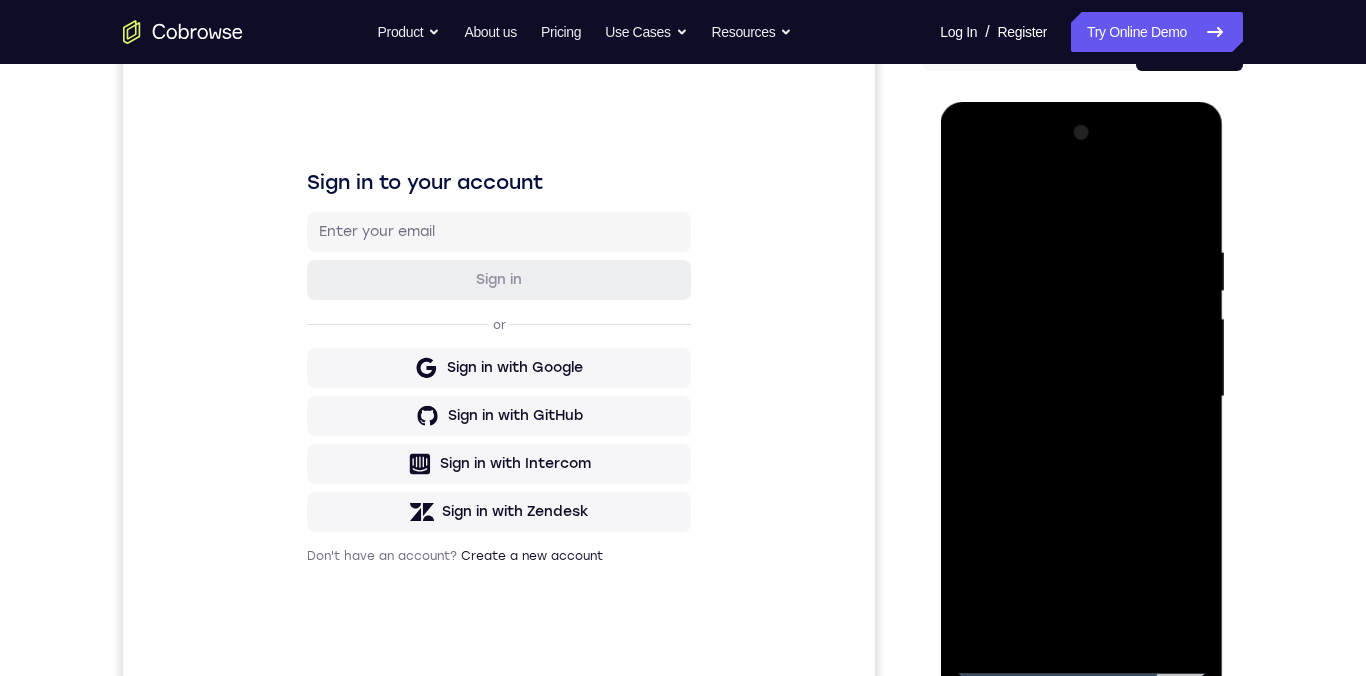click at bounding box center [1081, 397] 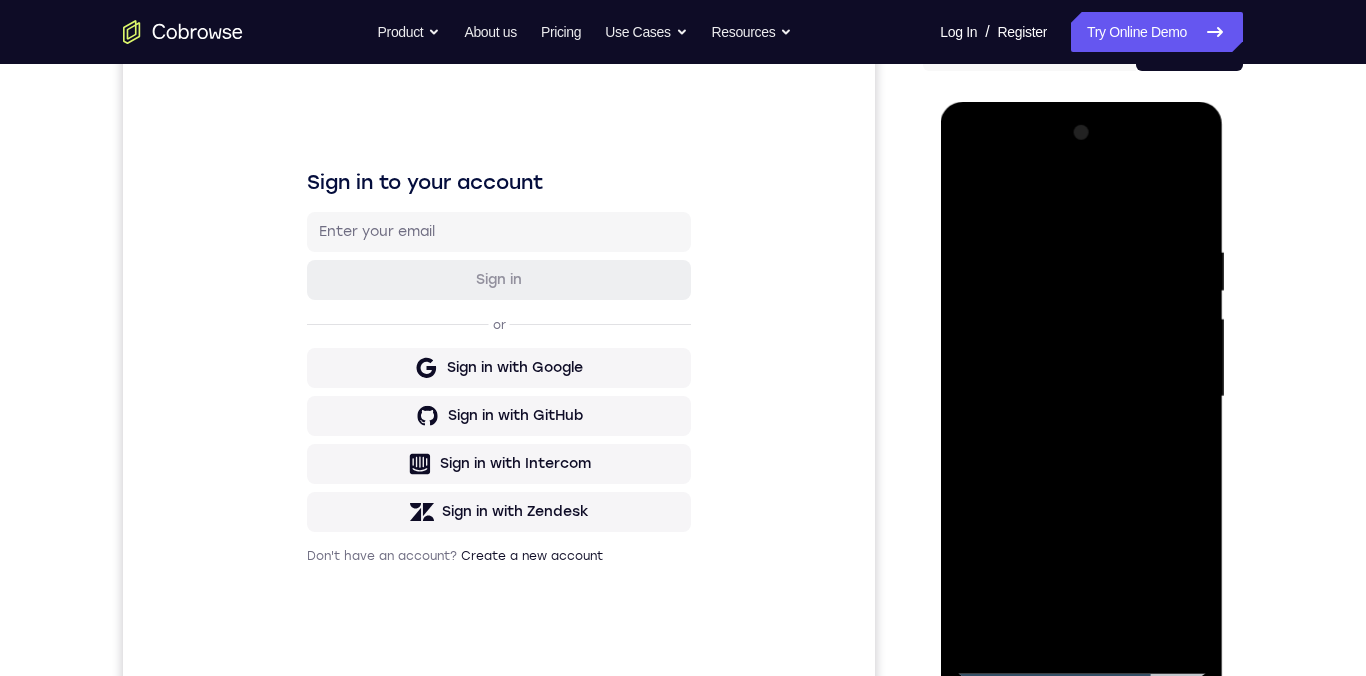 click at bounding box center [1081, 397] 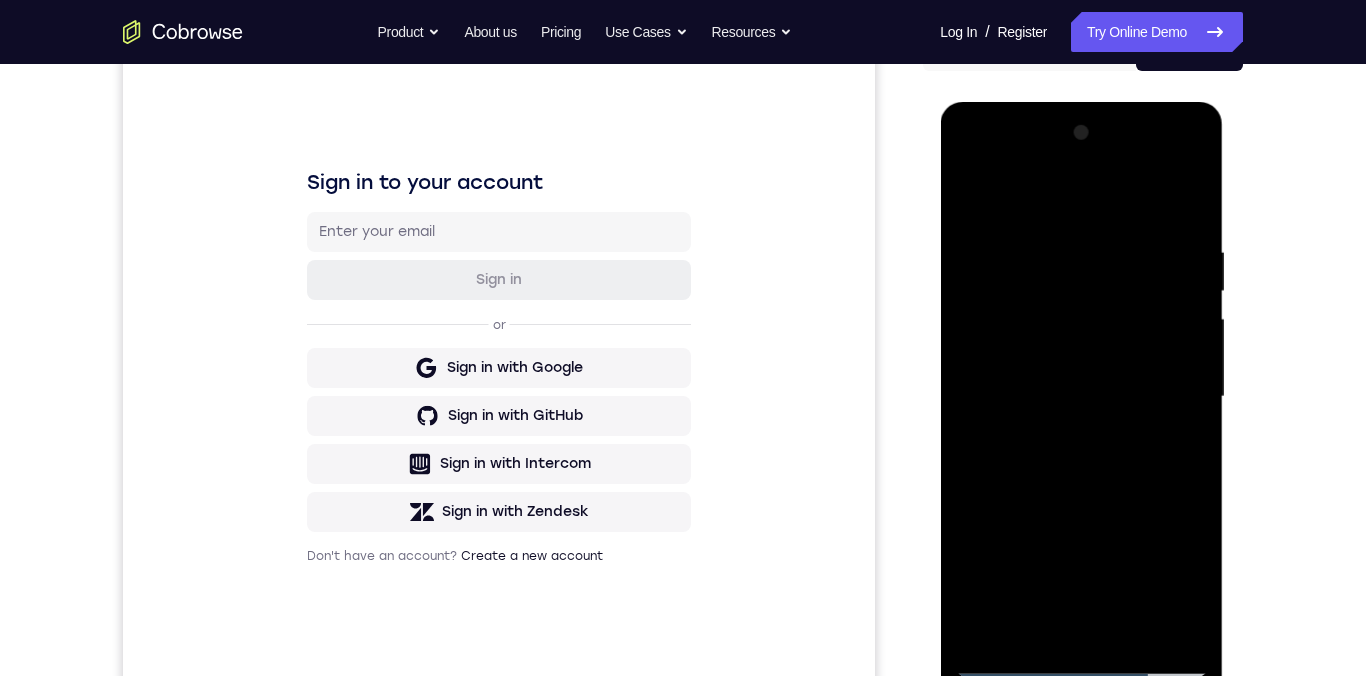 click at bounding box center (1081, 397) 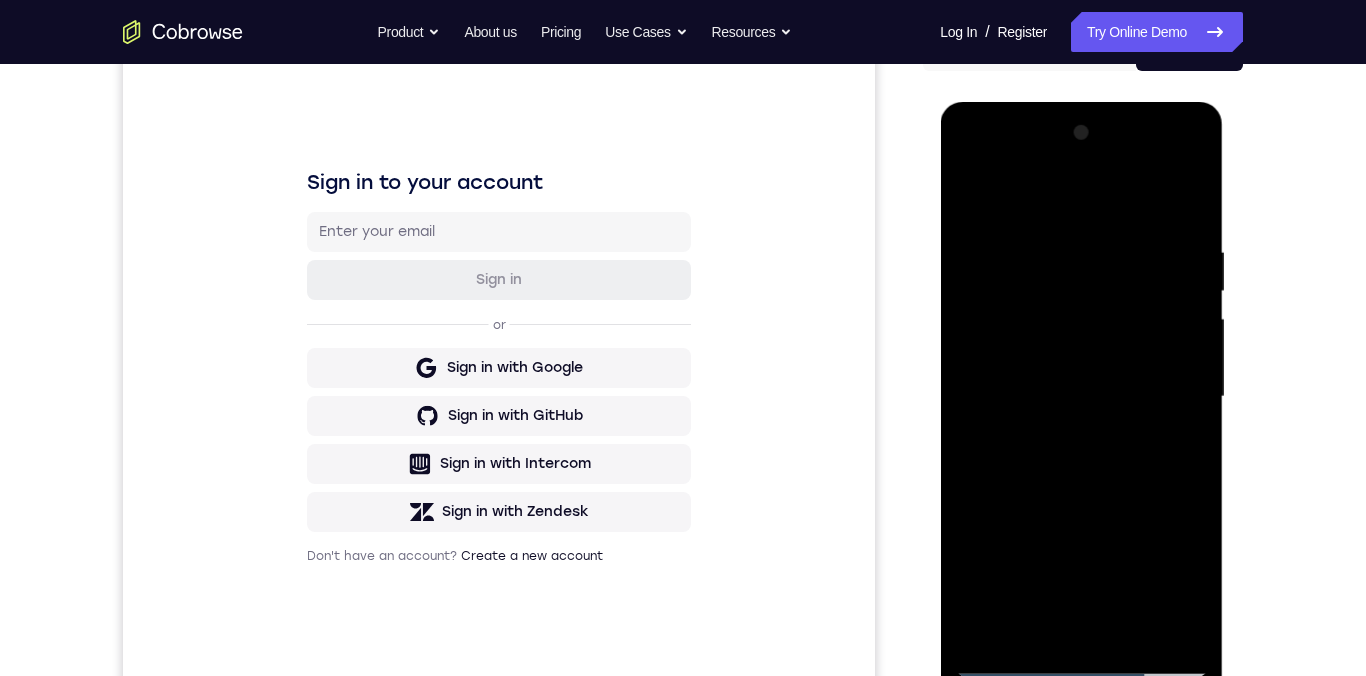 click at bounding box center [1081, 397] 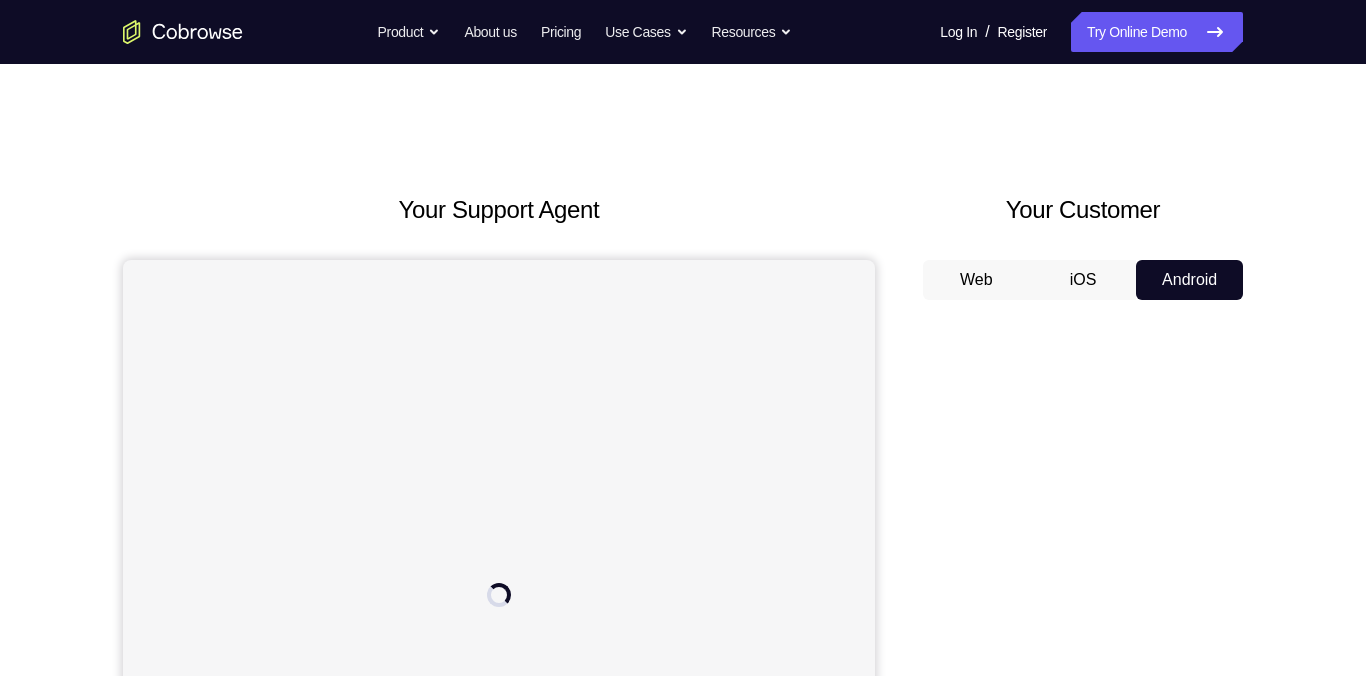 scroll, scrollTop: 0, scrollLeft: 0, axis: both 